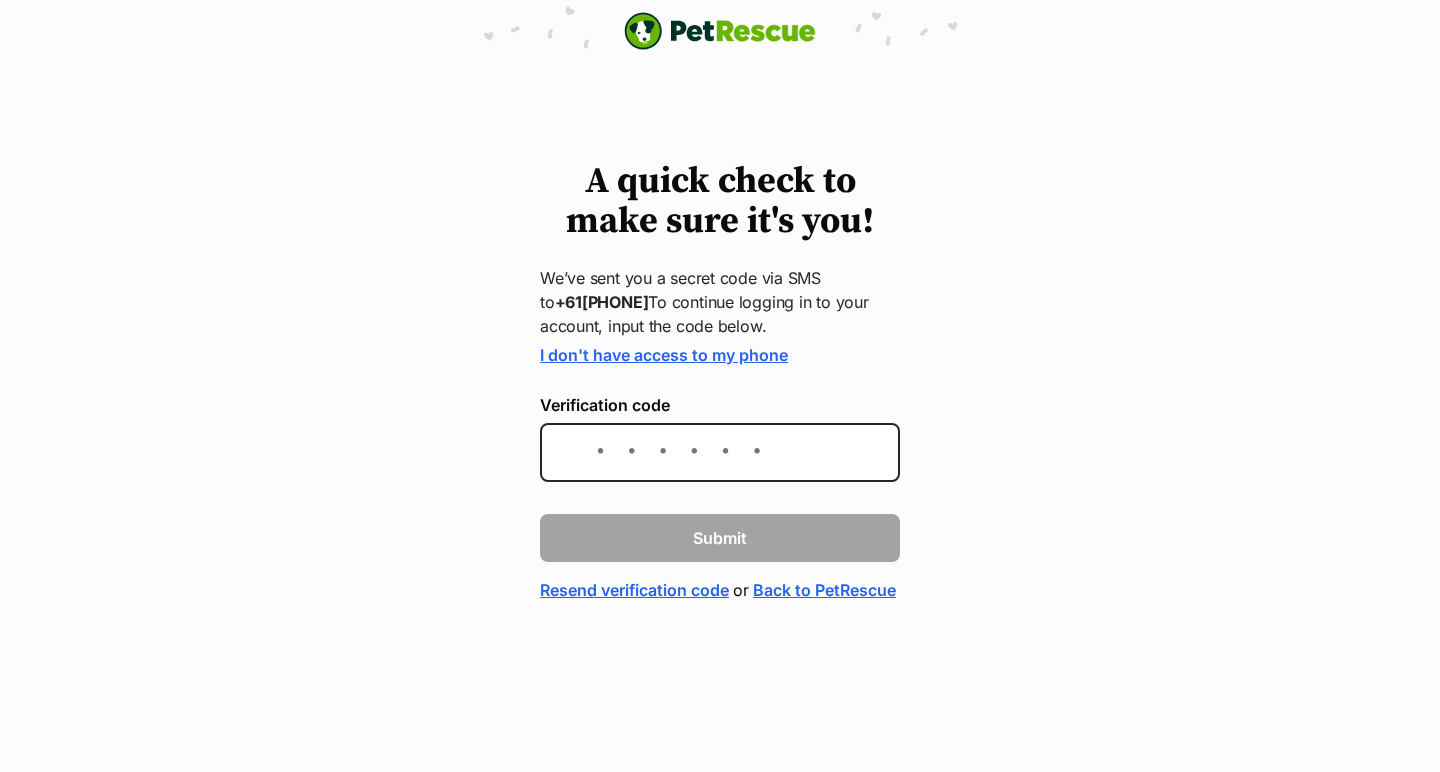 scroll, scrollTop: 0, scrollLeft: 0, axis: both 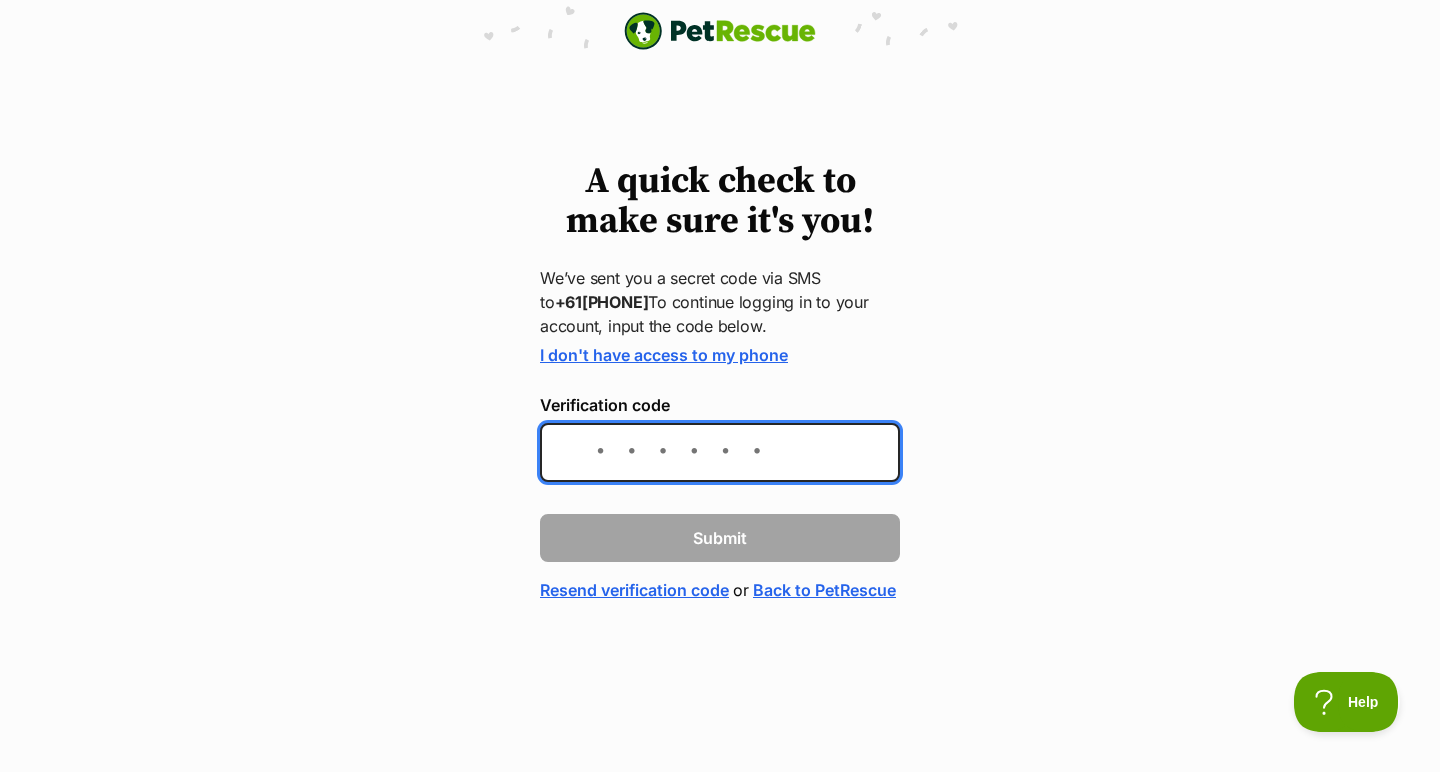 click on "Verification code" at bounding box center (720, 452) 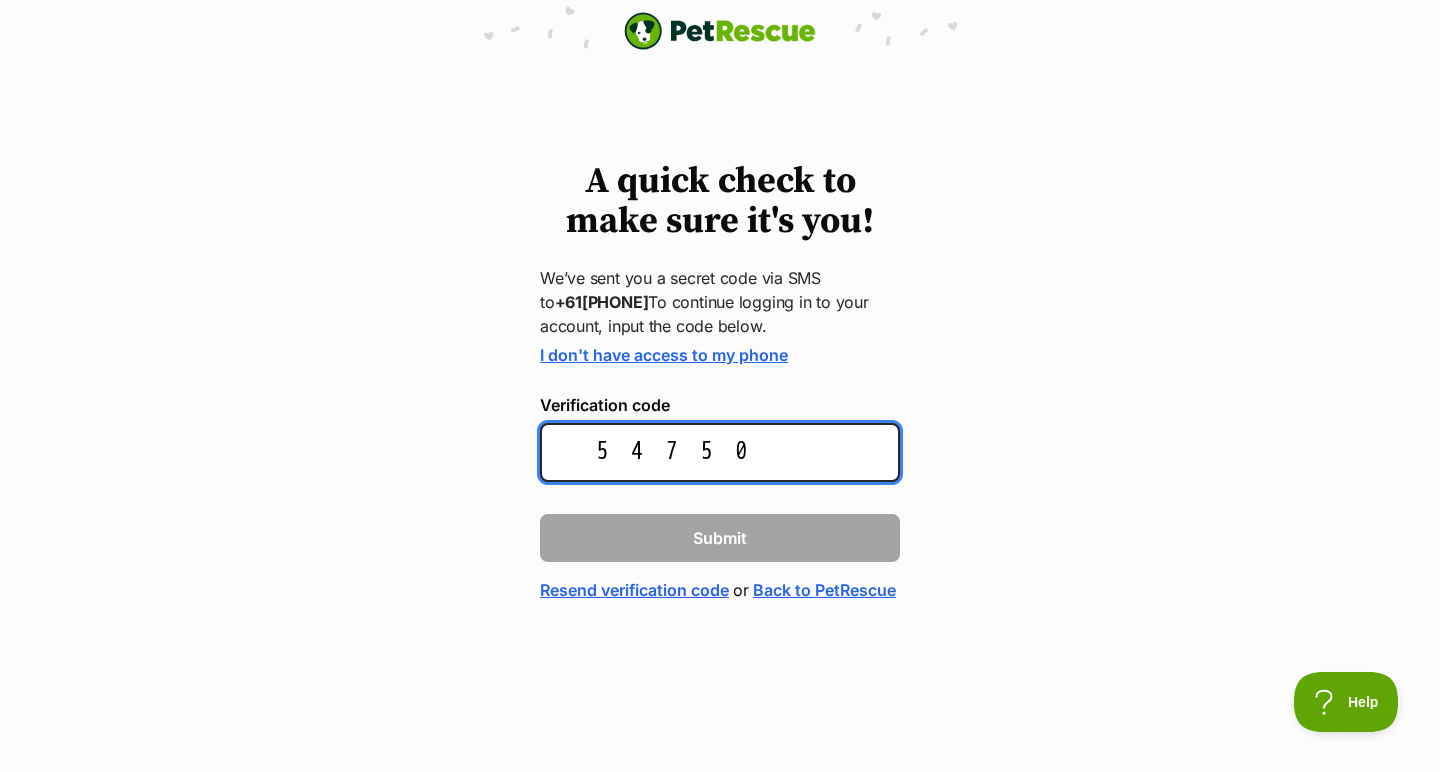 type on "547507" 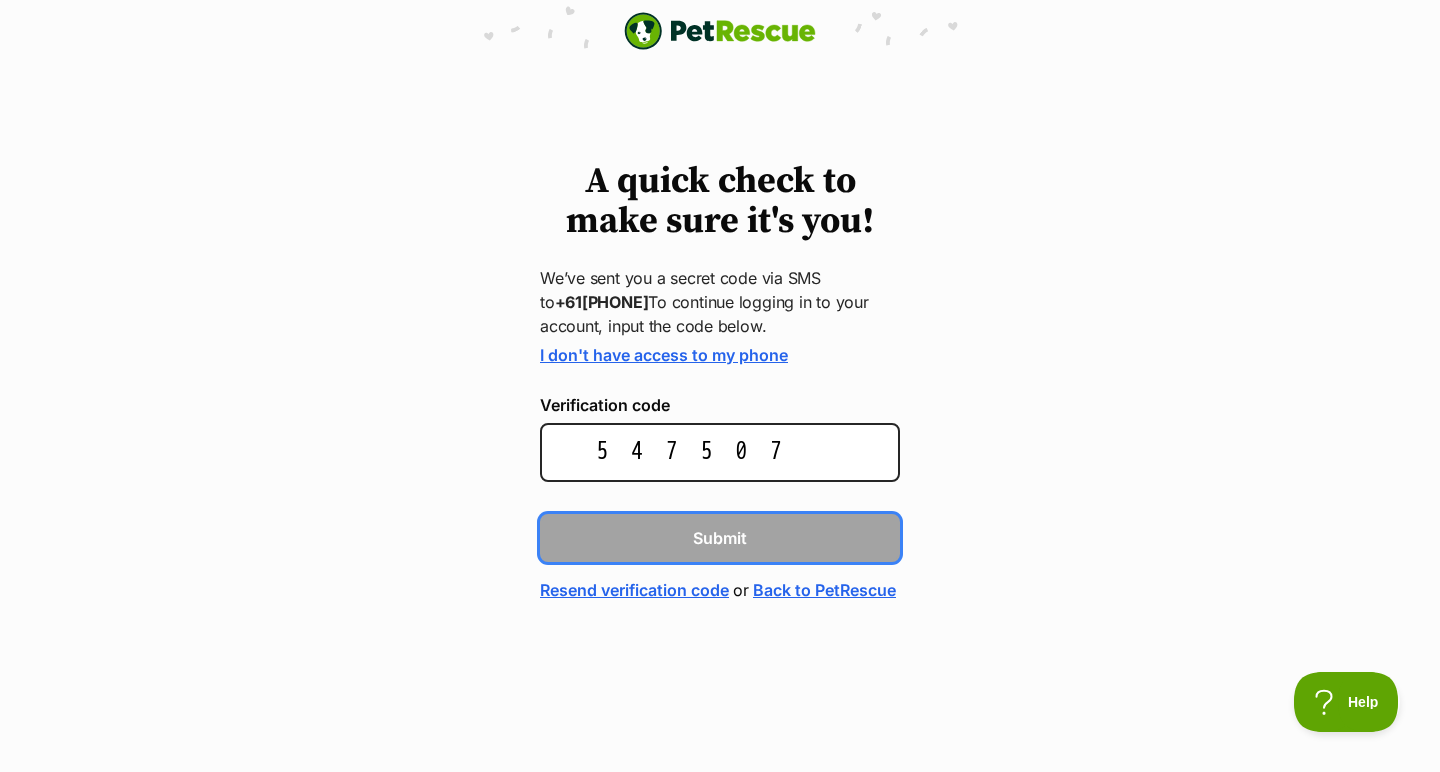 type 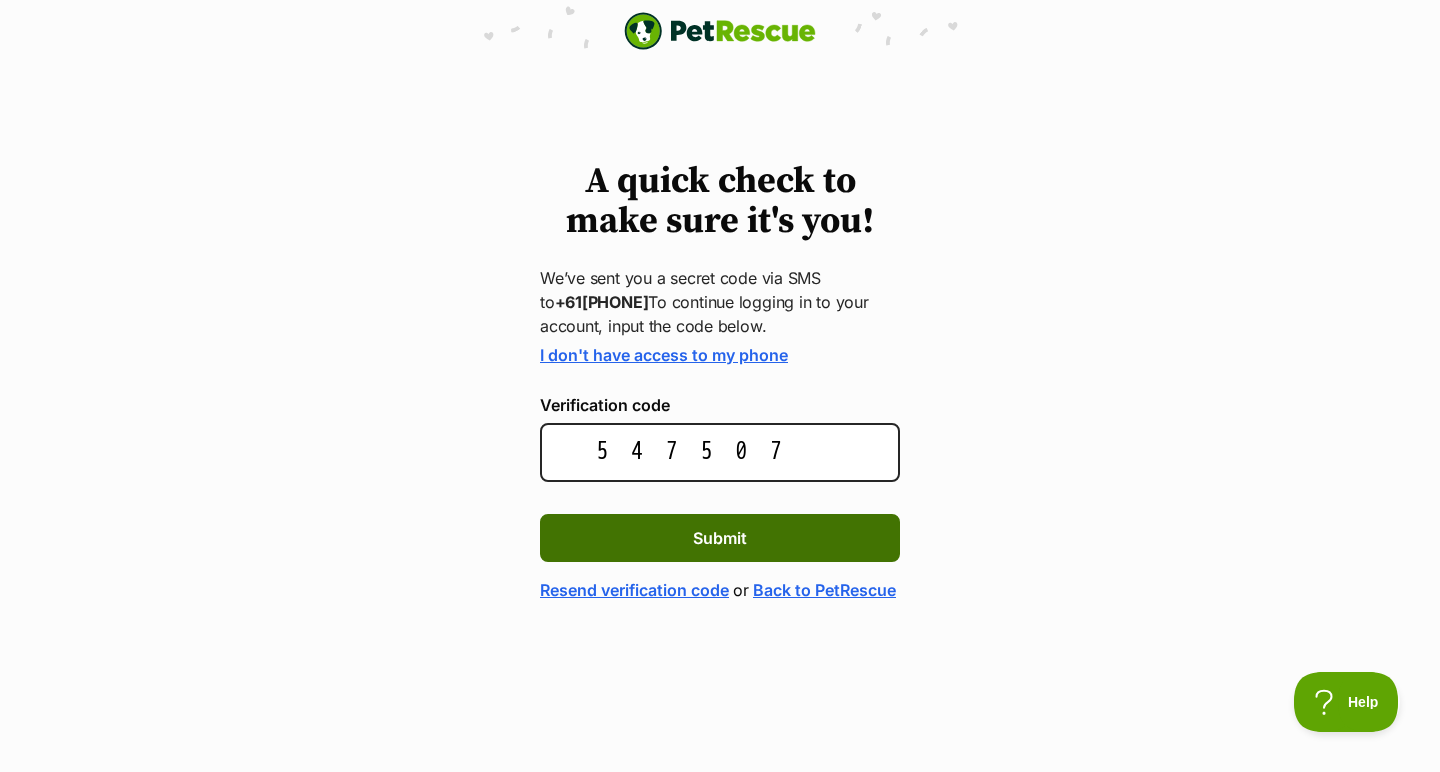 click on "Submit" at bounding box center [720, 538] 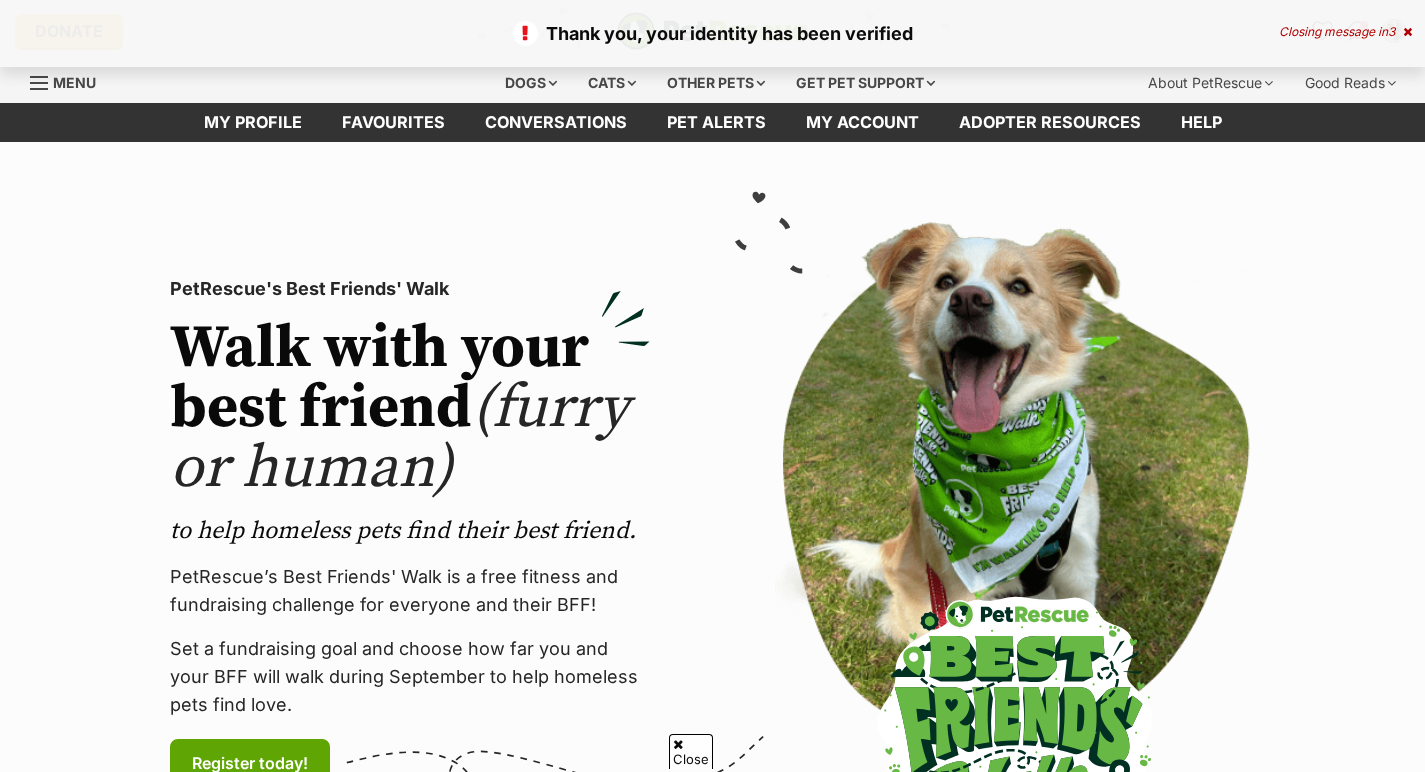 scroll, scrollTop: 166, scrollLeft: 0, axis: vertical 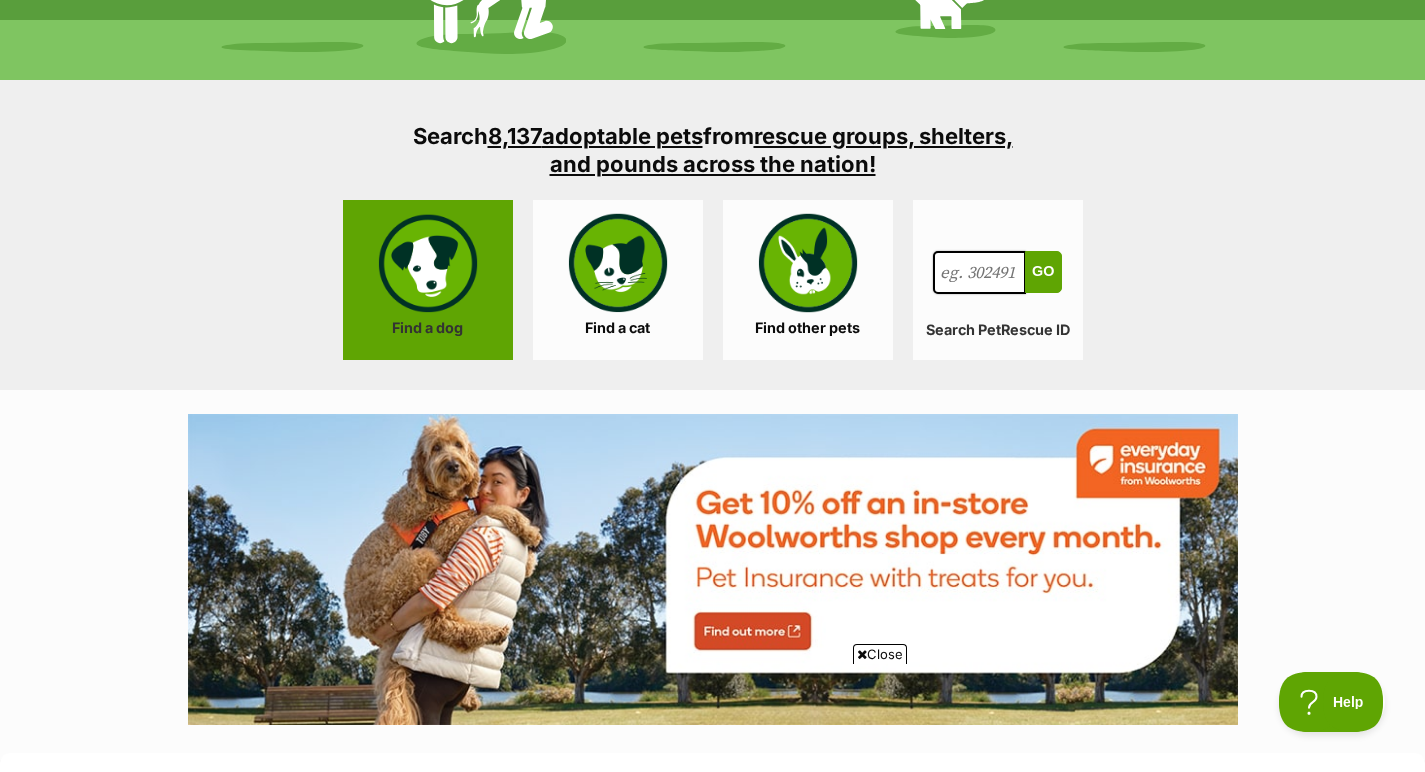 click on "Find a dog" at bounding box center [428, 280] 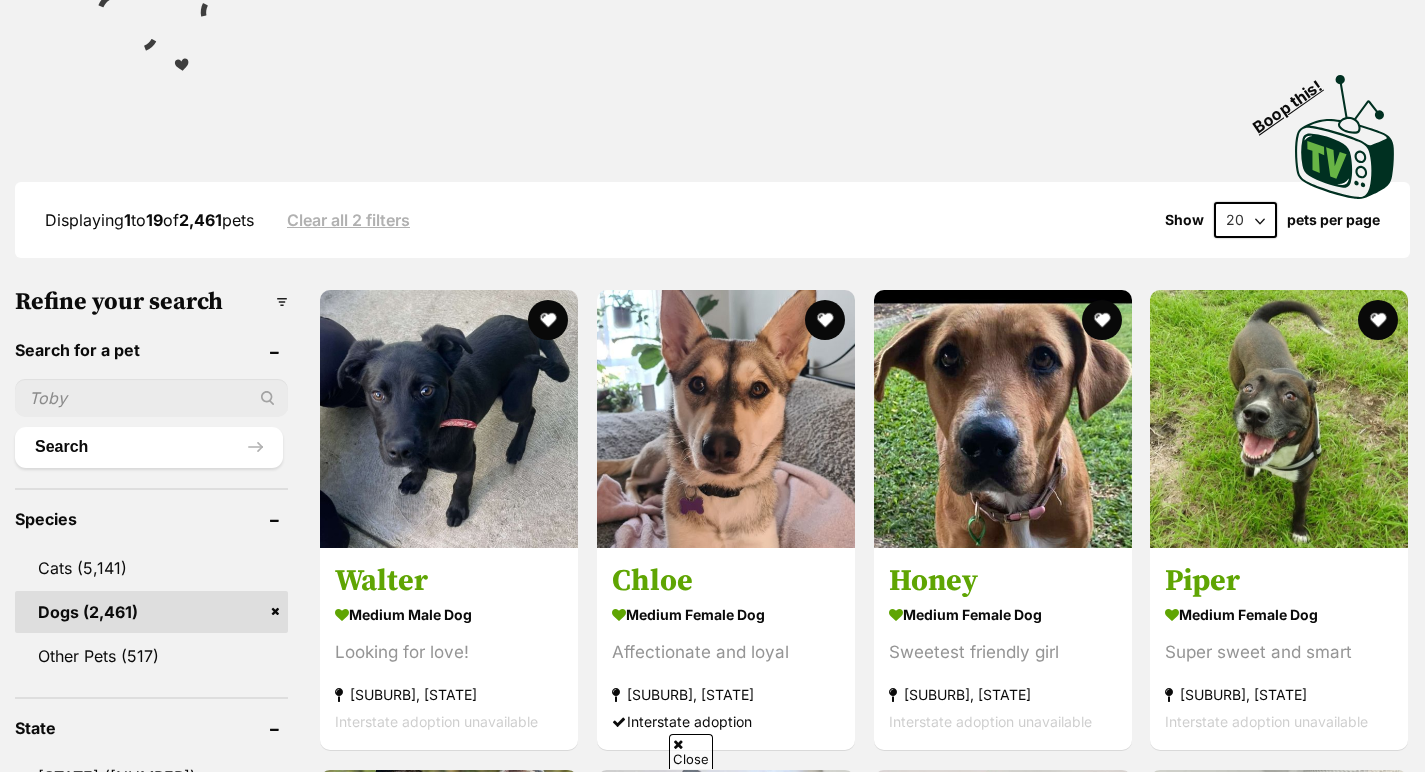 scroll, scrollTop: 357, scrollLeft: 0, axis: vertical 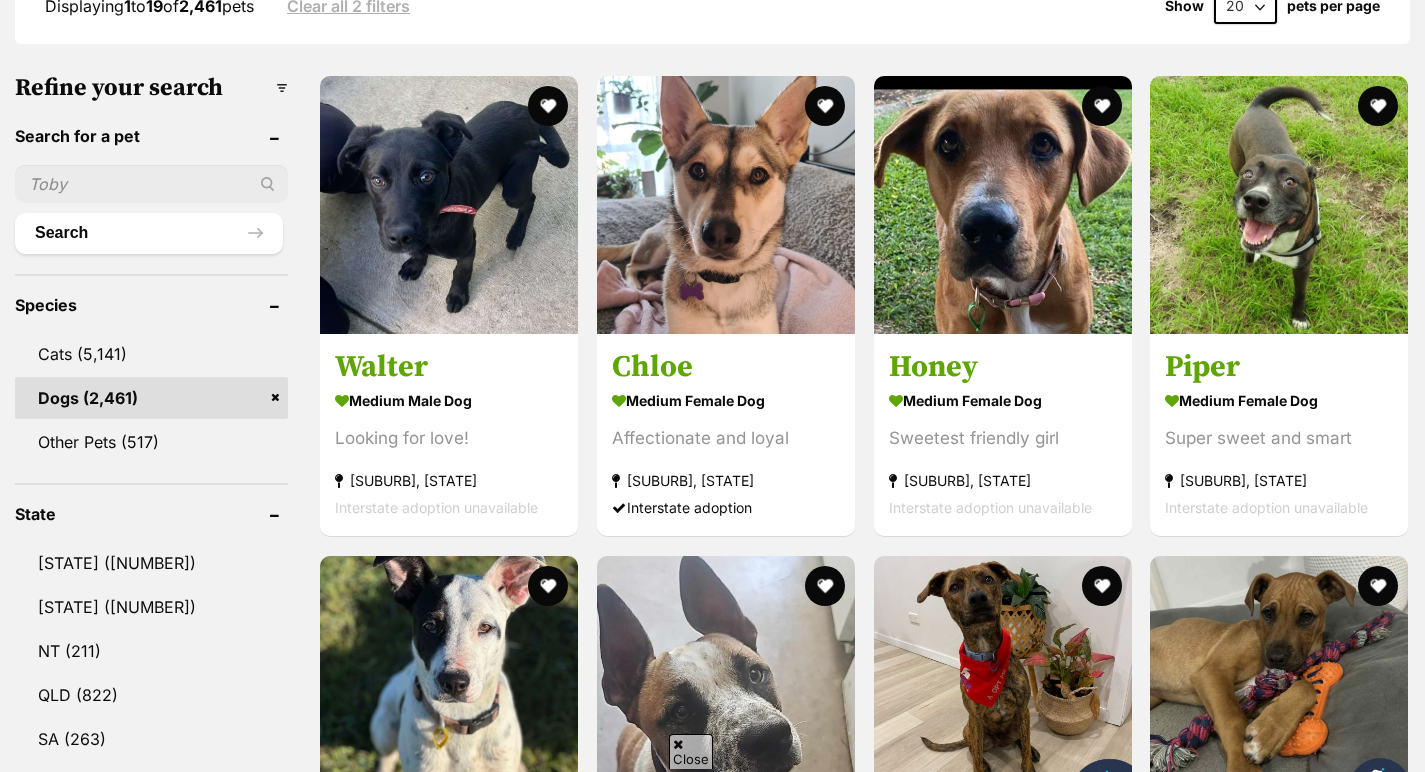 click on "VIC (883)" at bounding box center [151, 827] 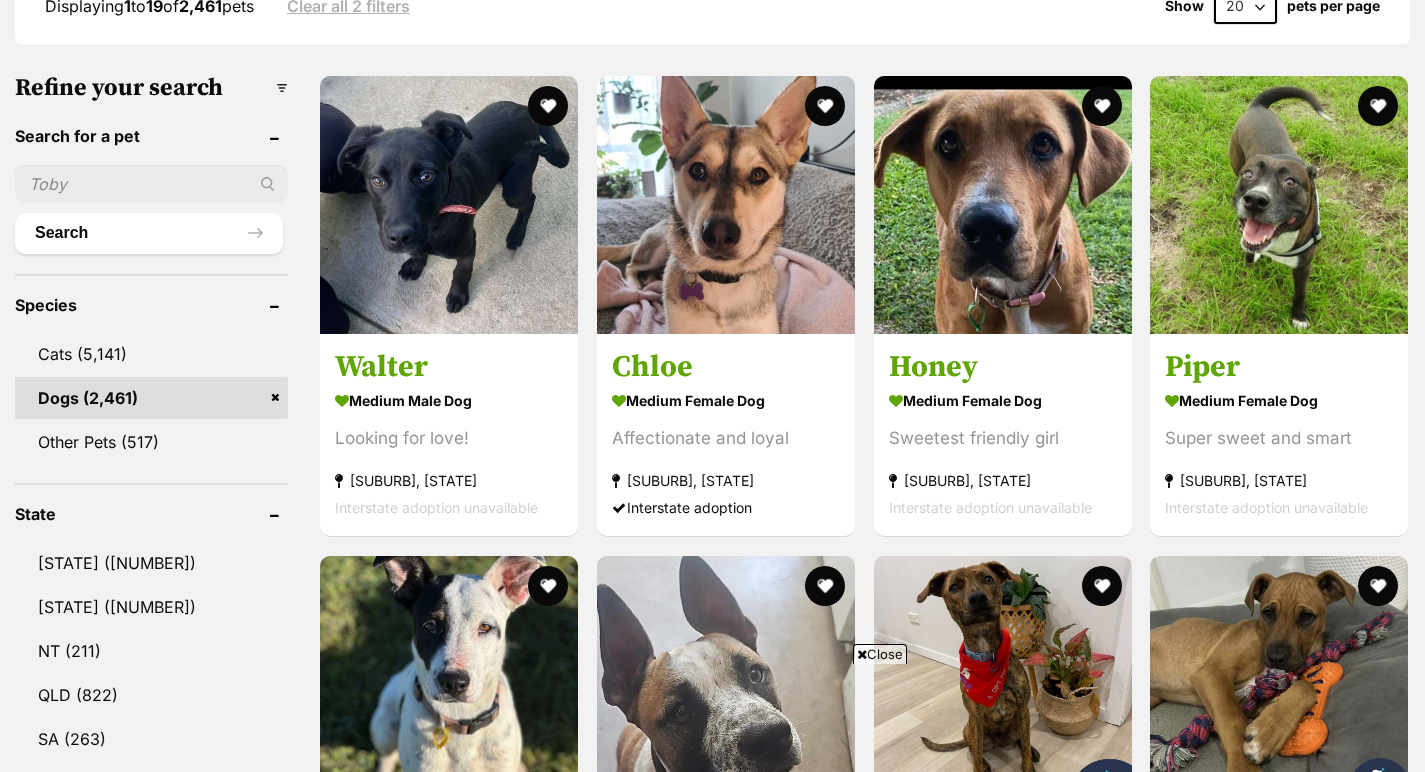 scroll, scrollTop: 925, scrollLeft: 0, axis: vertical 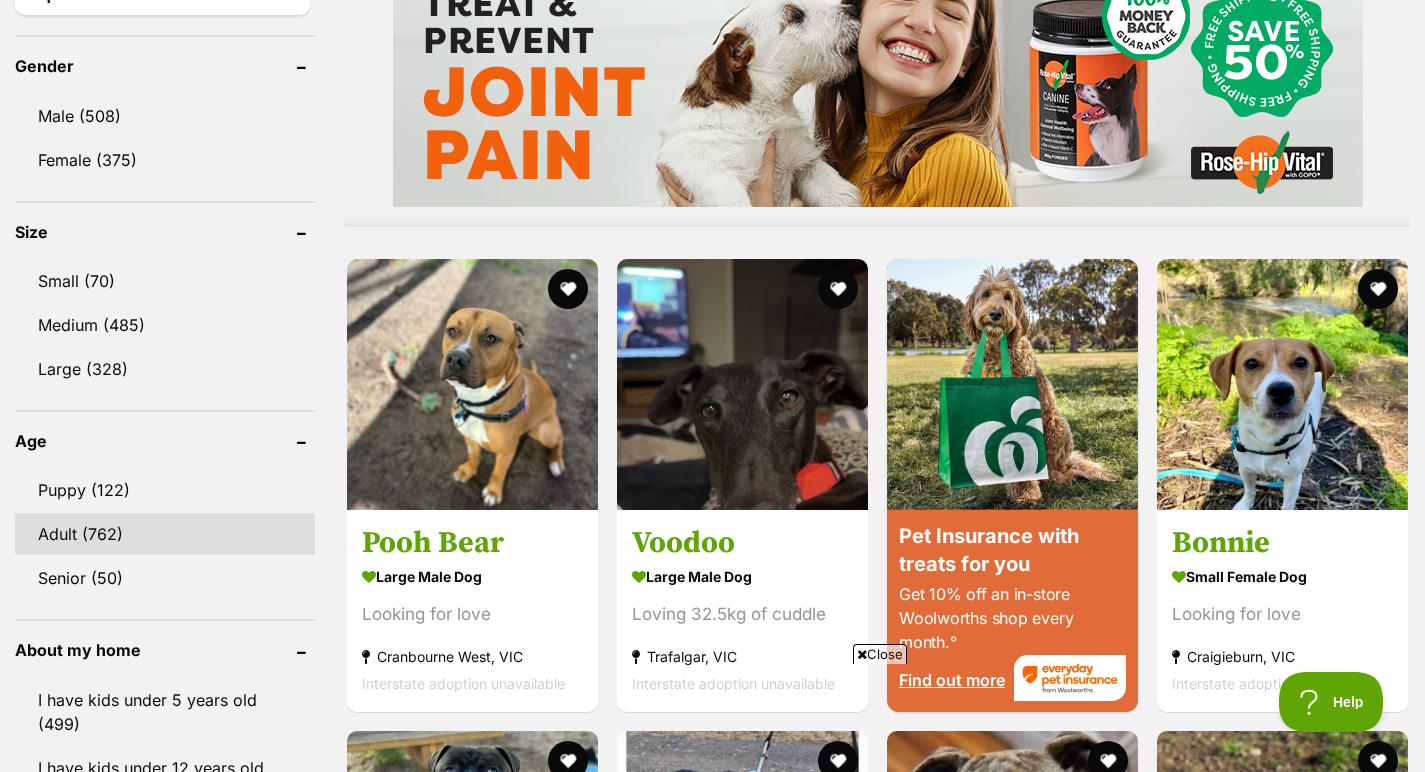 click on "Adult (762)" at bounding box center (165, 534) 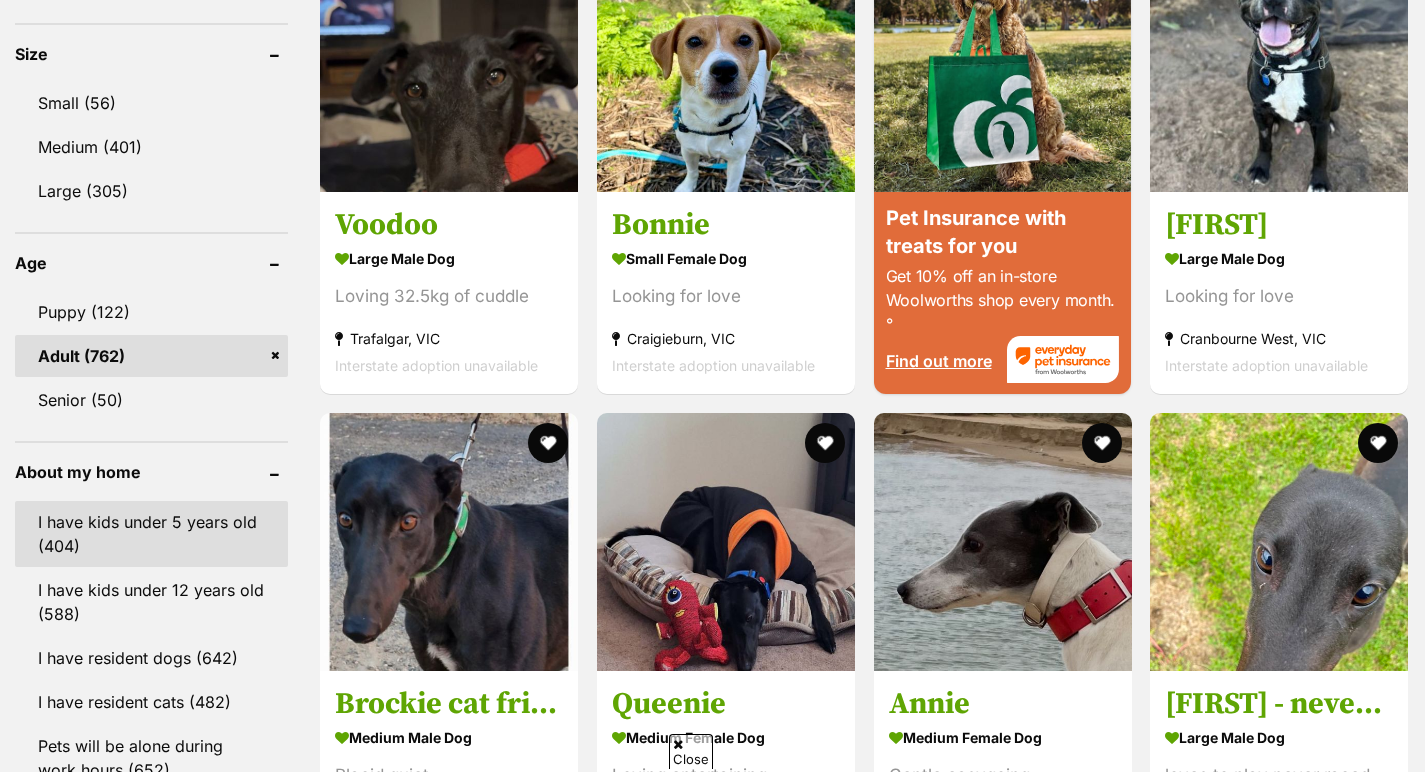 scroll, scrollTop: 1869, scrollLeft: 0, axis: vertical 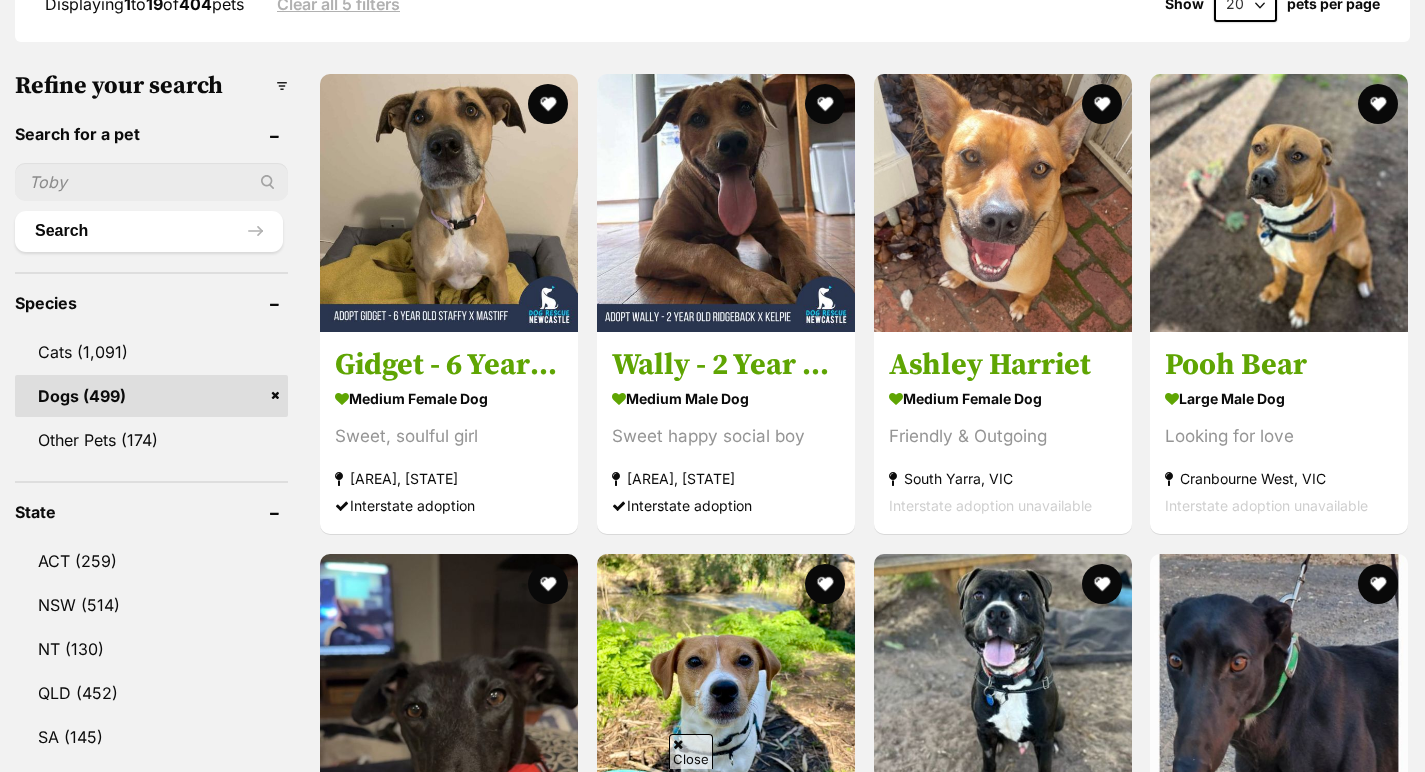 click at bounding box center [151, 182] 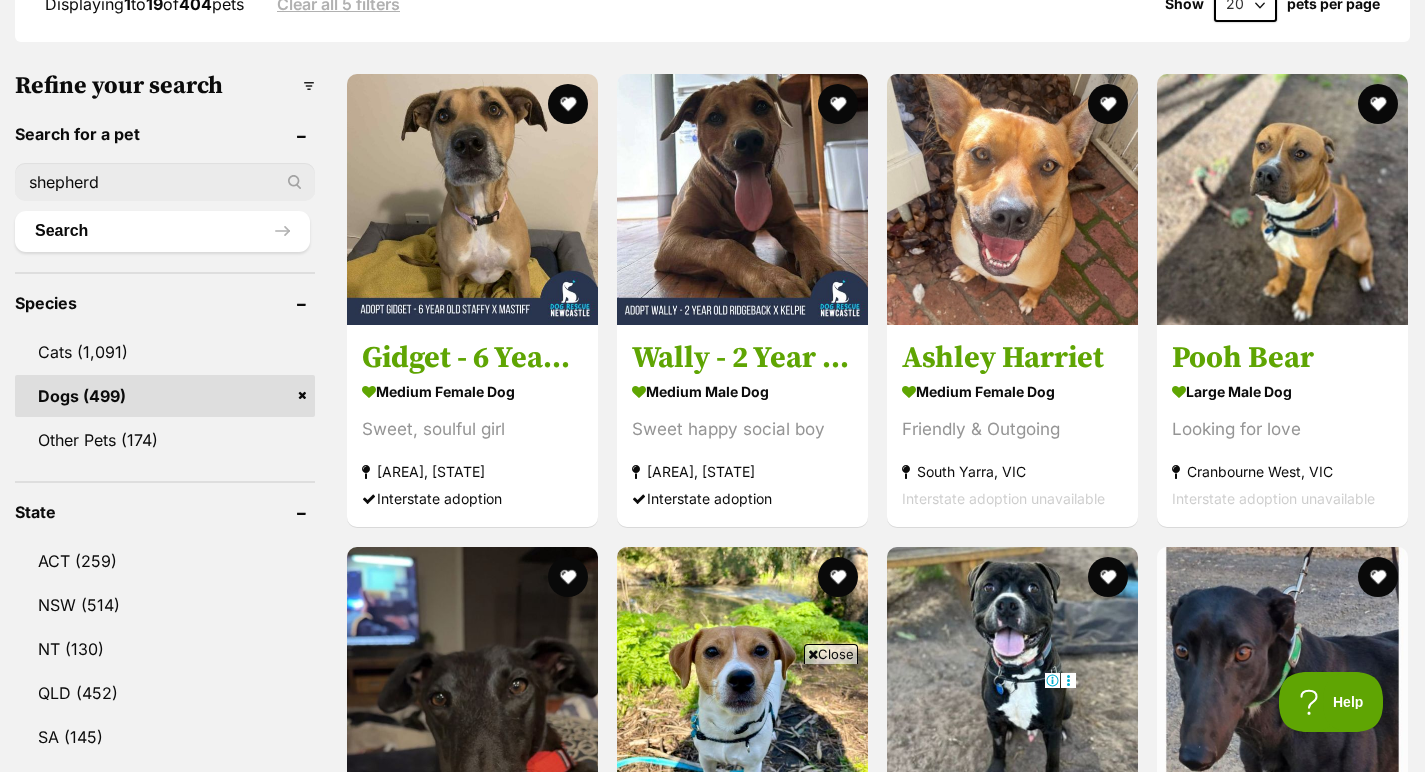 scroll, scrollTop: 0, scrollLeft: 0, axis: both 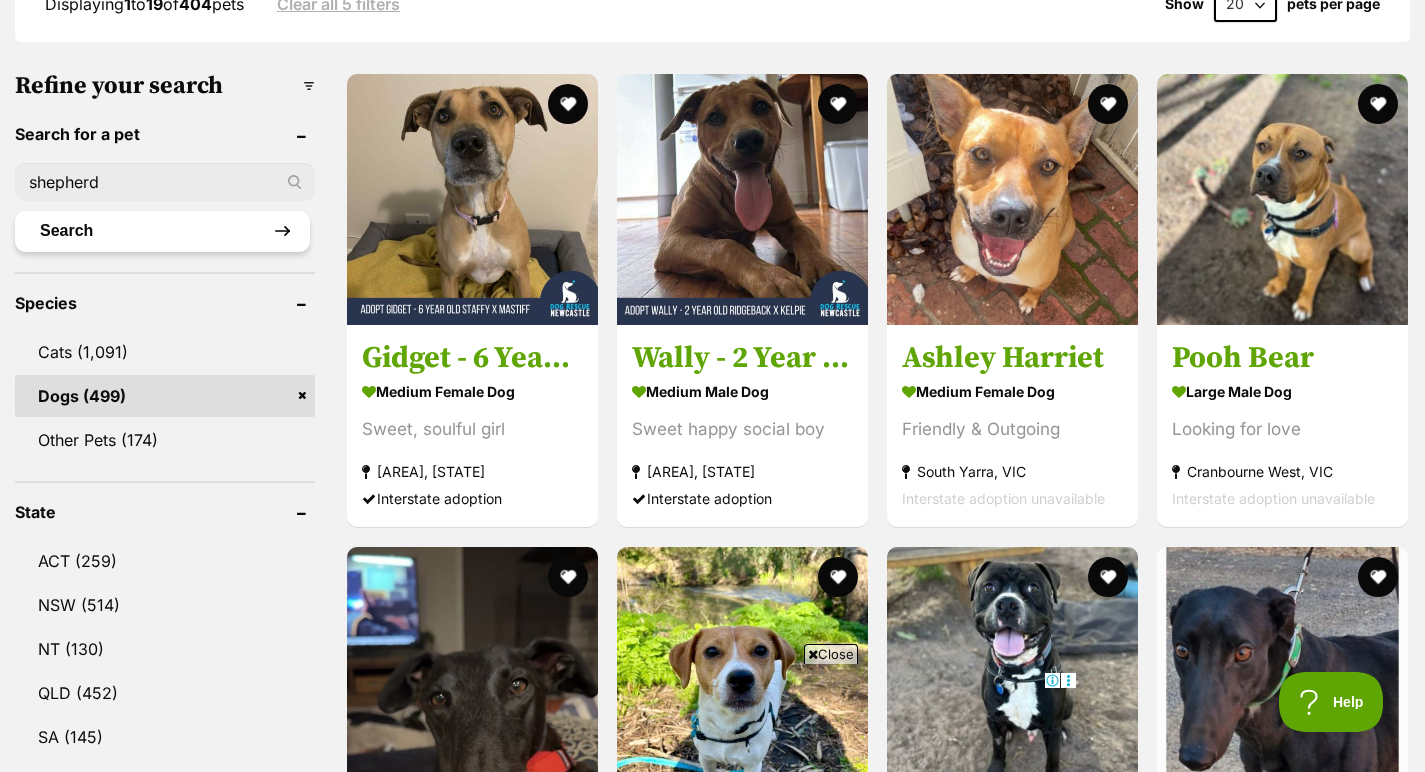 type on "shepherd" 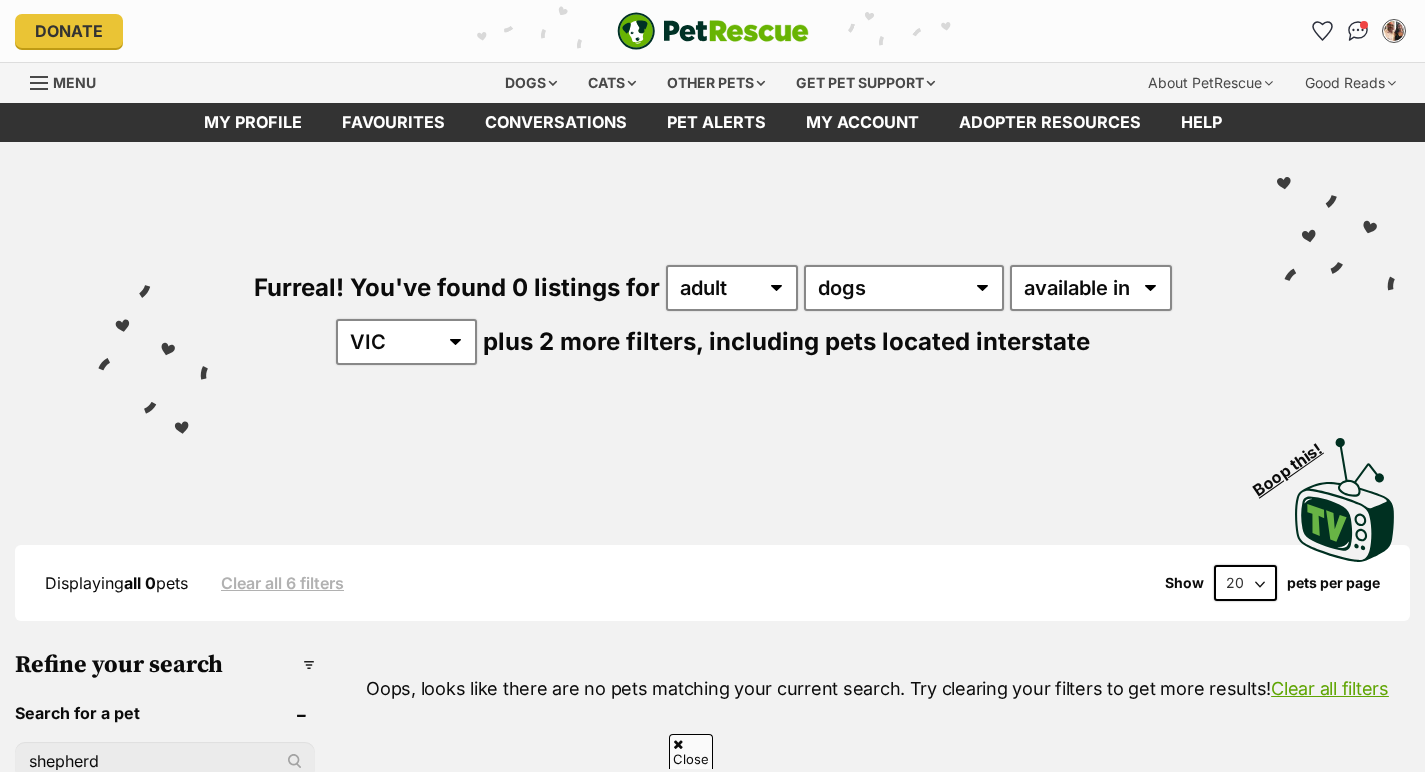 scroll, scrollTop: 176, scrollLeft: 0, axis: vertical 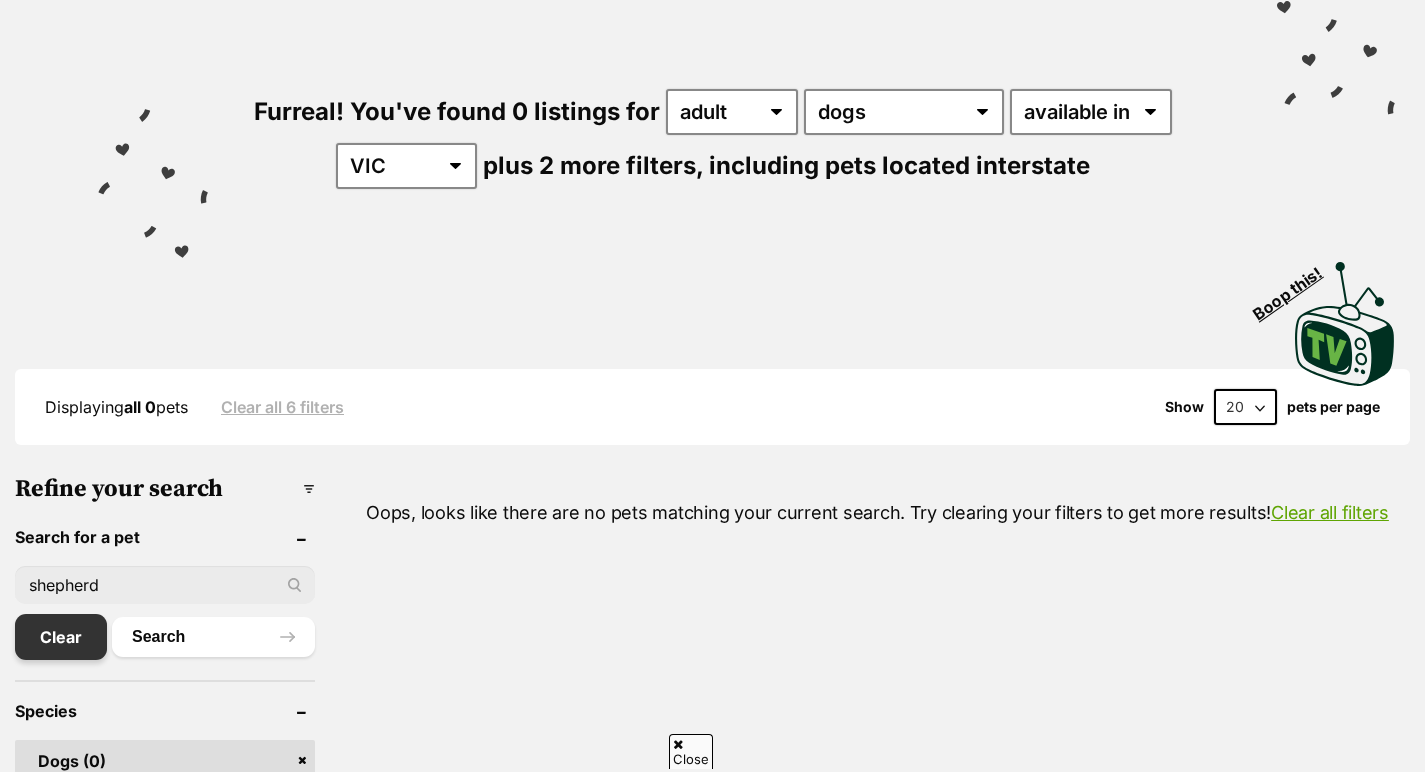 click on "Clear" at bounding box center [61, 637] 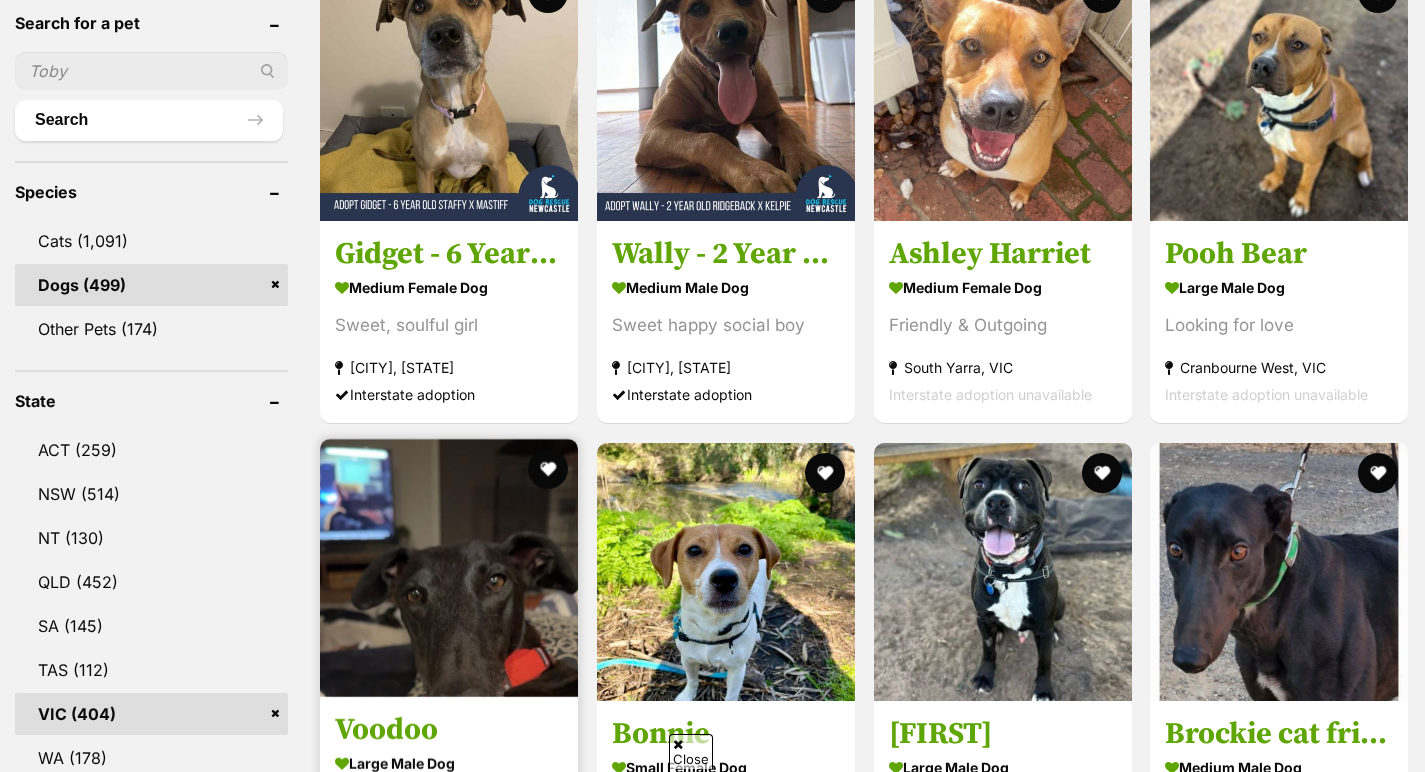 scroll, scrollTop: 690, scrollLeft: 0, axis: vertical 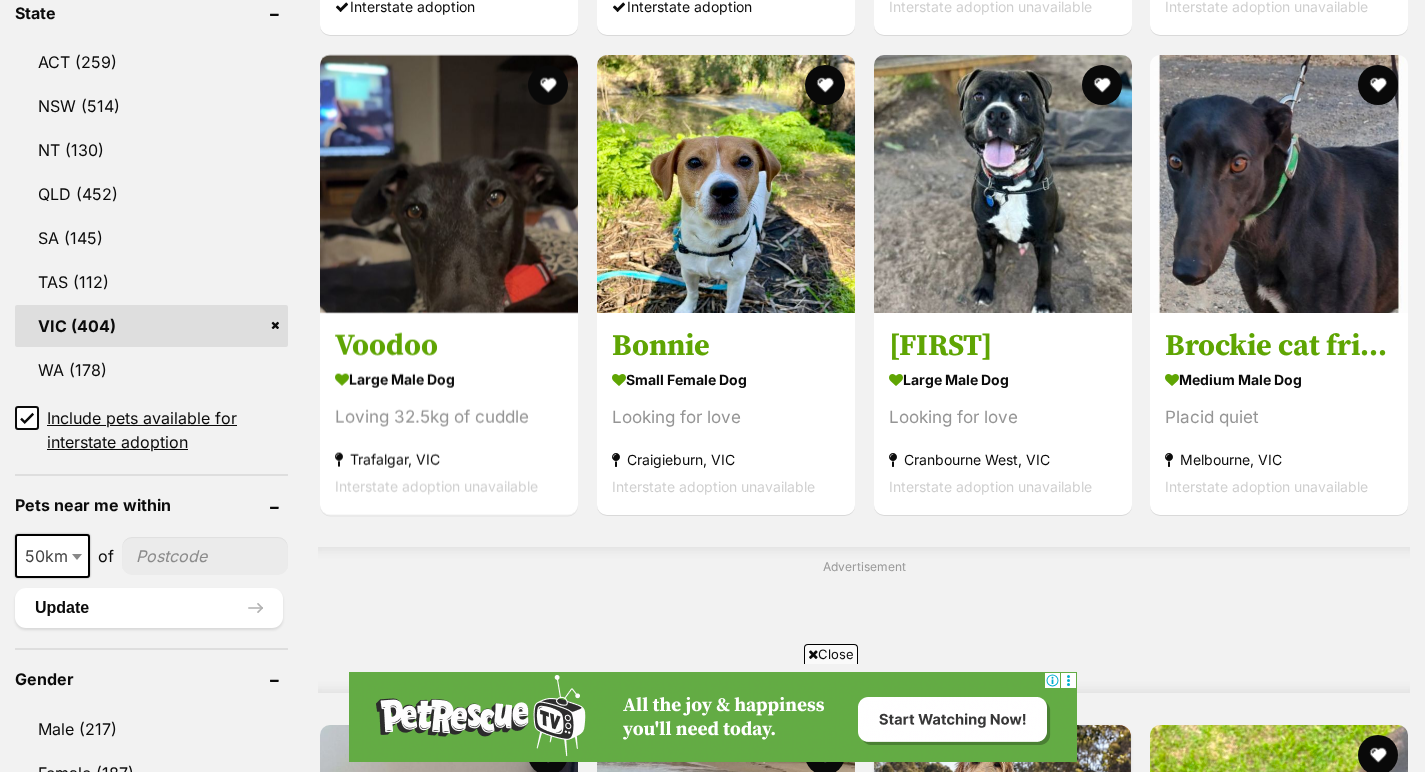 click 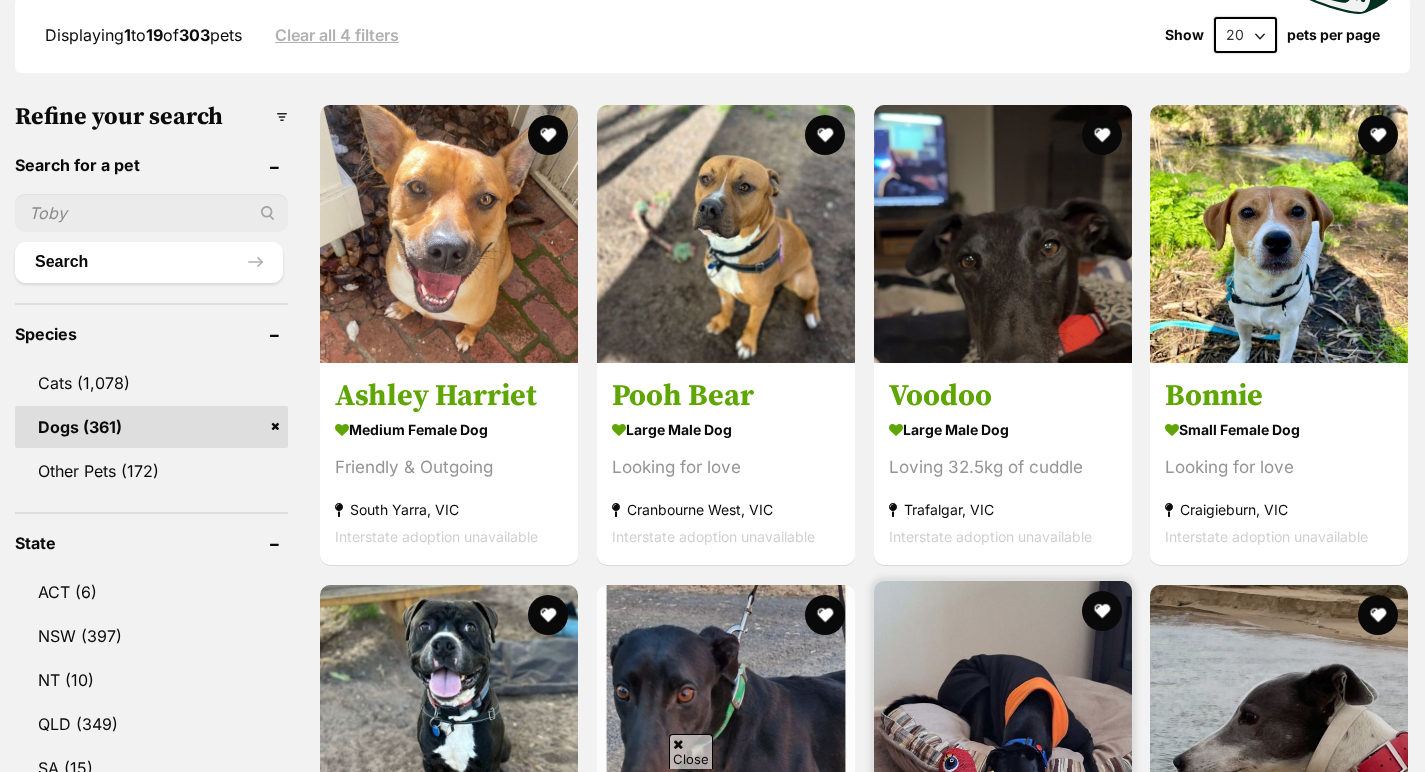 scroll, scrollTop: 0, scrollLeft: 0, axis: both 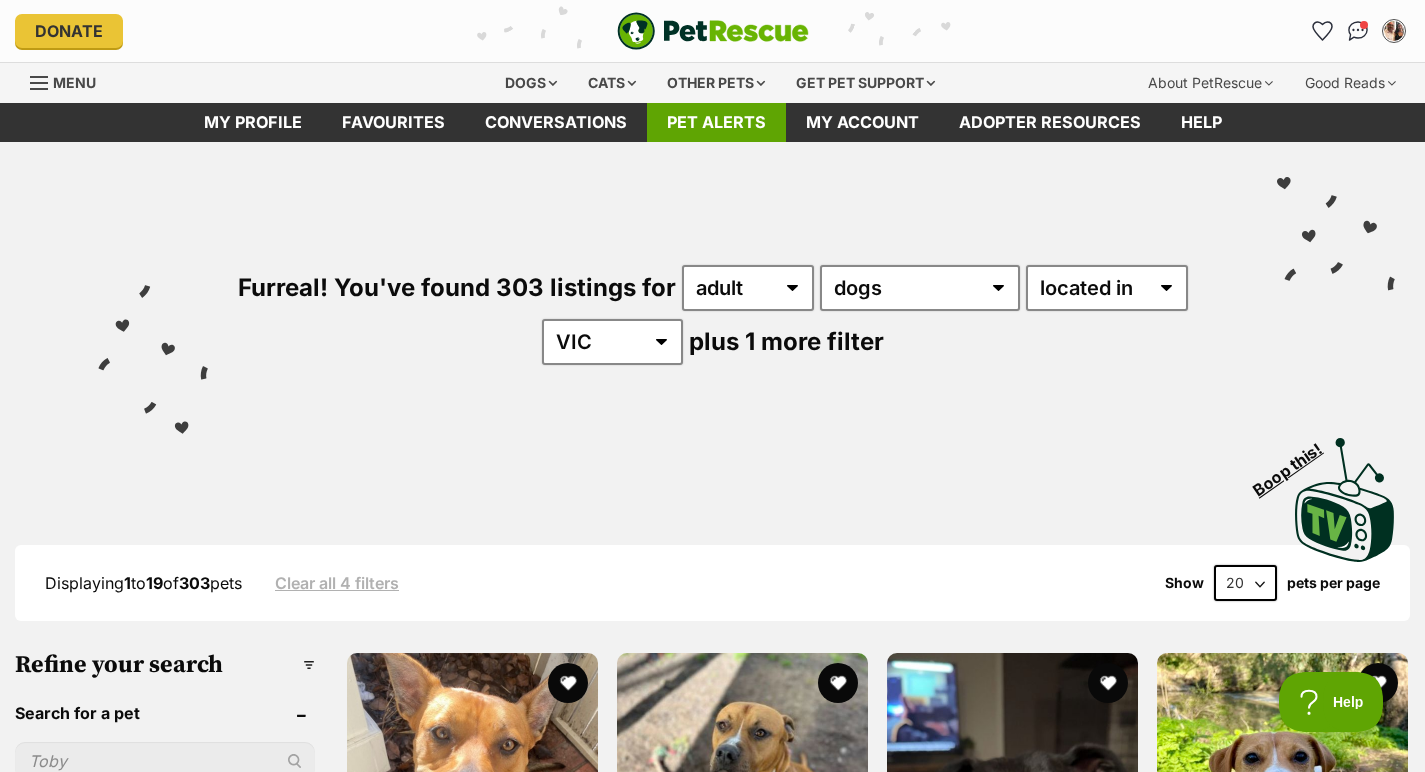 click on "Pet alerts" at bounding box center (716, 122) 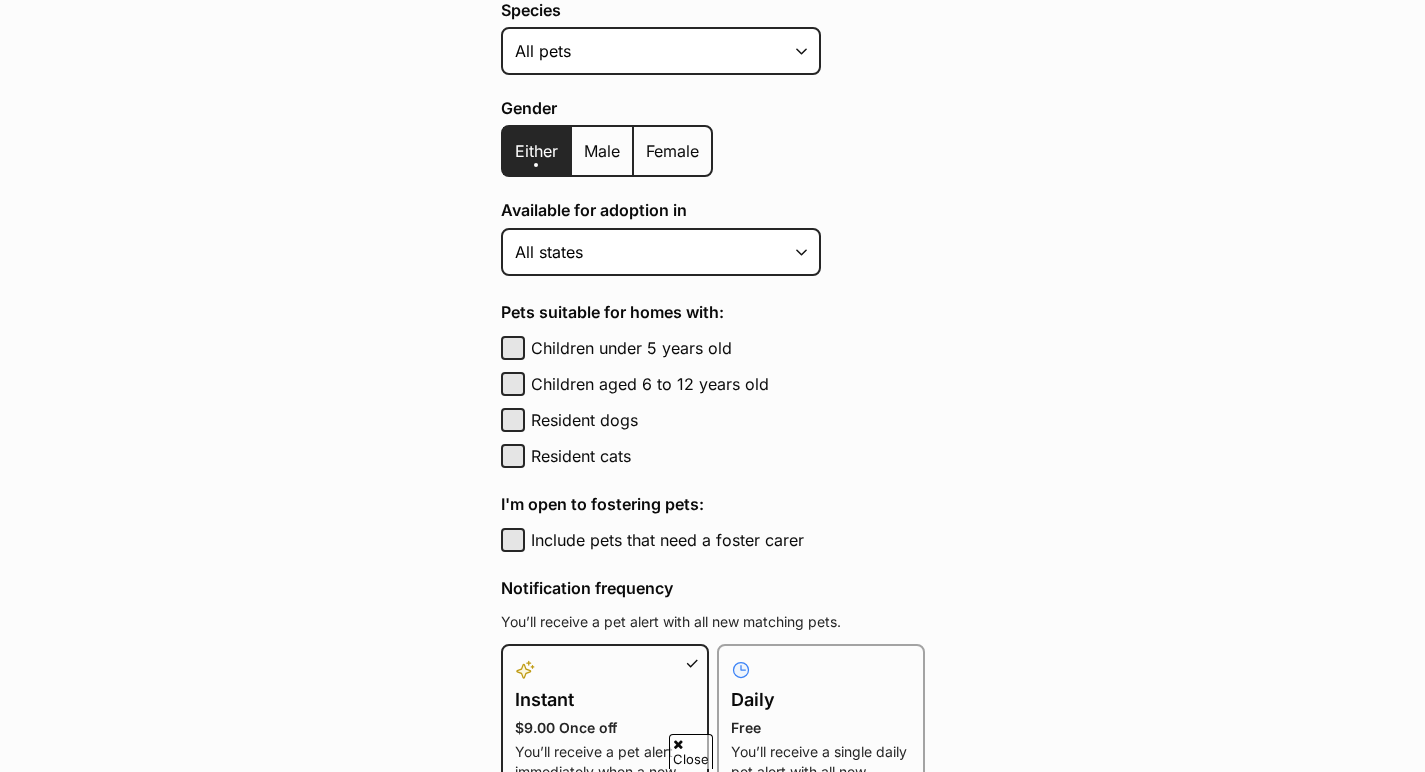 scroll, scrollTop: 0, scrollLeft: 0, axis: both 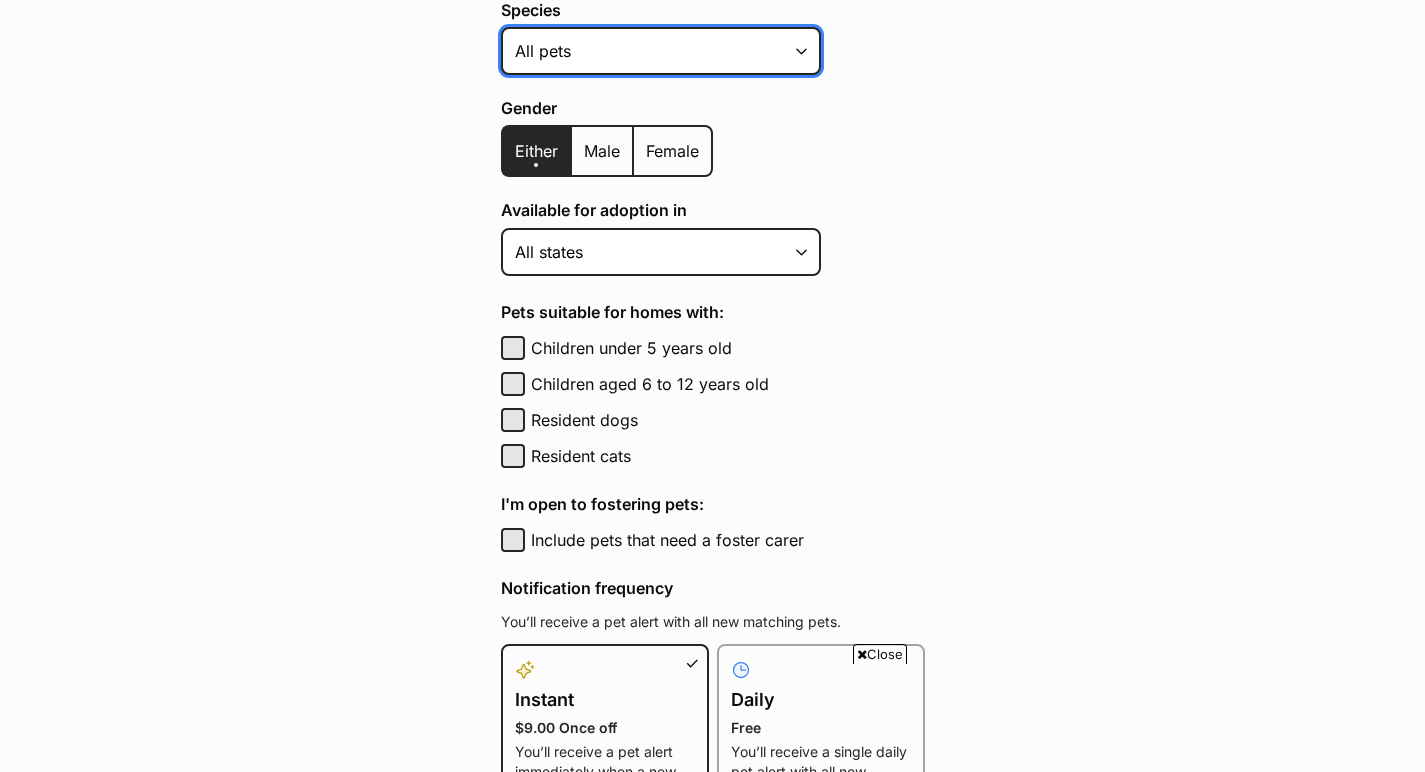 click on "Alpaca
Bird
Cat
Chicken
Cow
Dog
Donkey
Duck
Ferret
Fish
Goat
Goose
Guinea Fowl
Guinea Pig
Hamster
Hermit Crab
Horse
Lizard
Mouse
Pig
Python
Rabbit
Rat
Sheep
Turkey
Turtle
All pets" at bounding box center [661, 51] 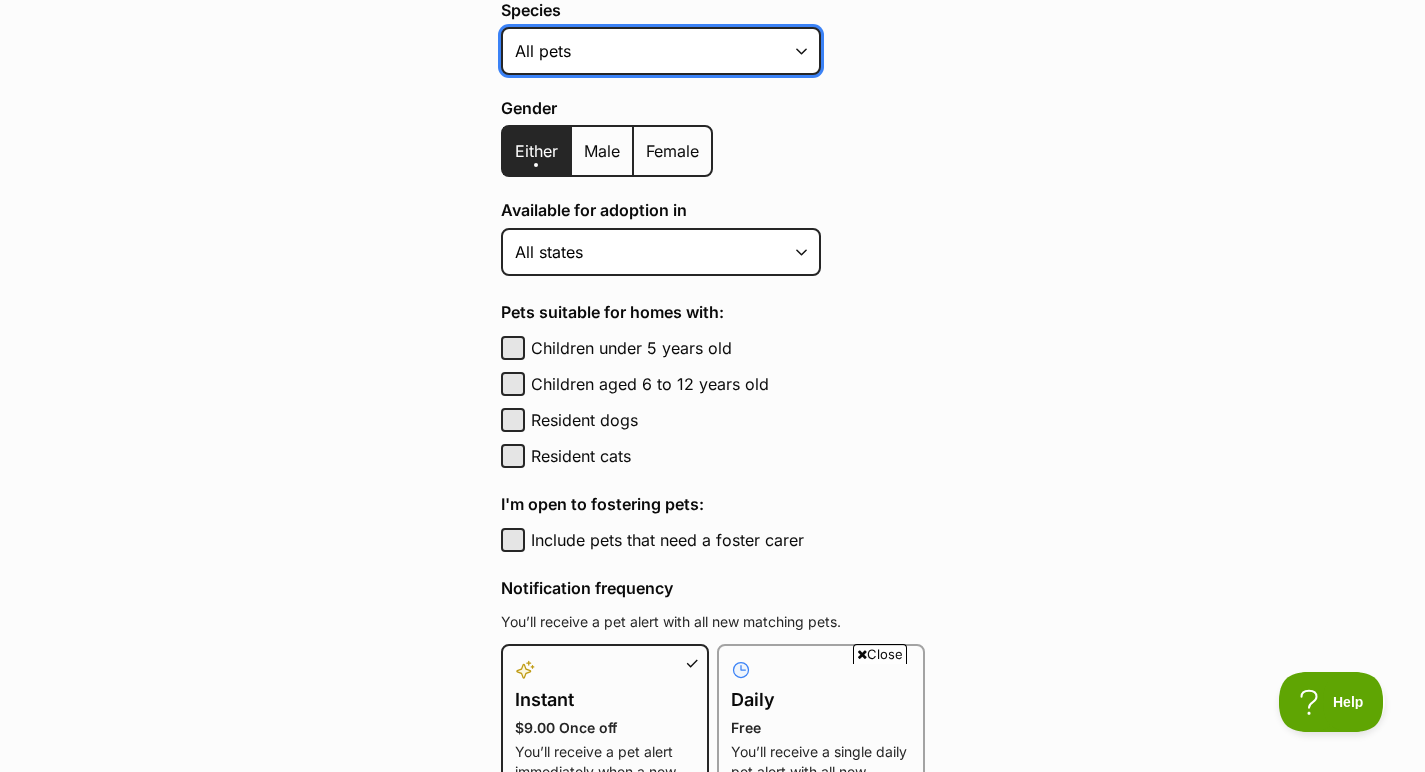 scroll, scrollTop: 0, scrollLeft: 0, axis: both 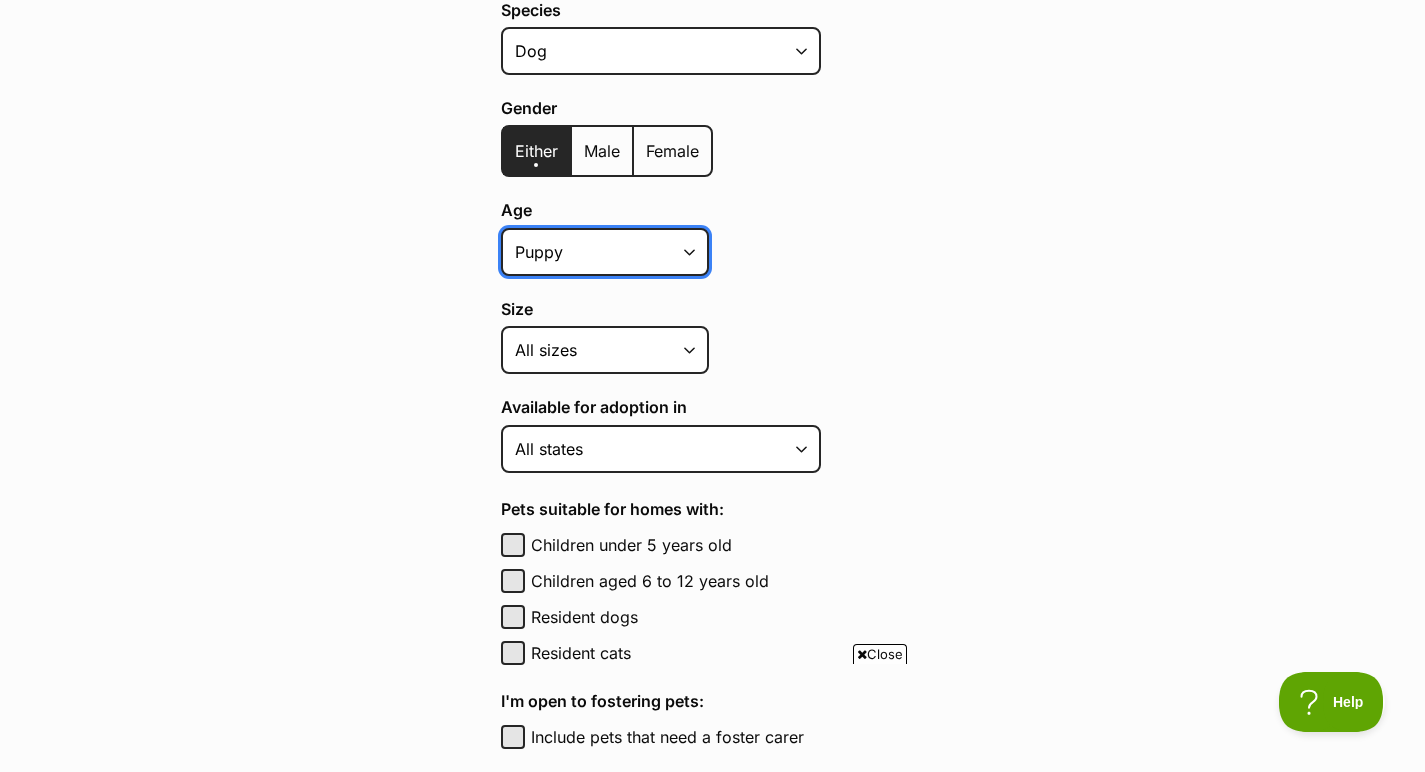 select on "adult" 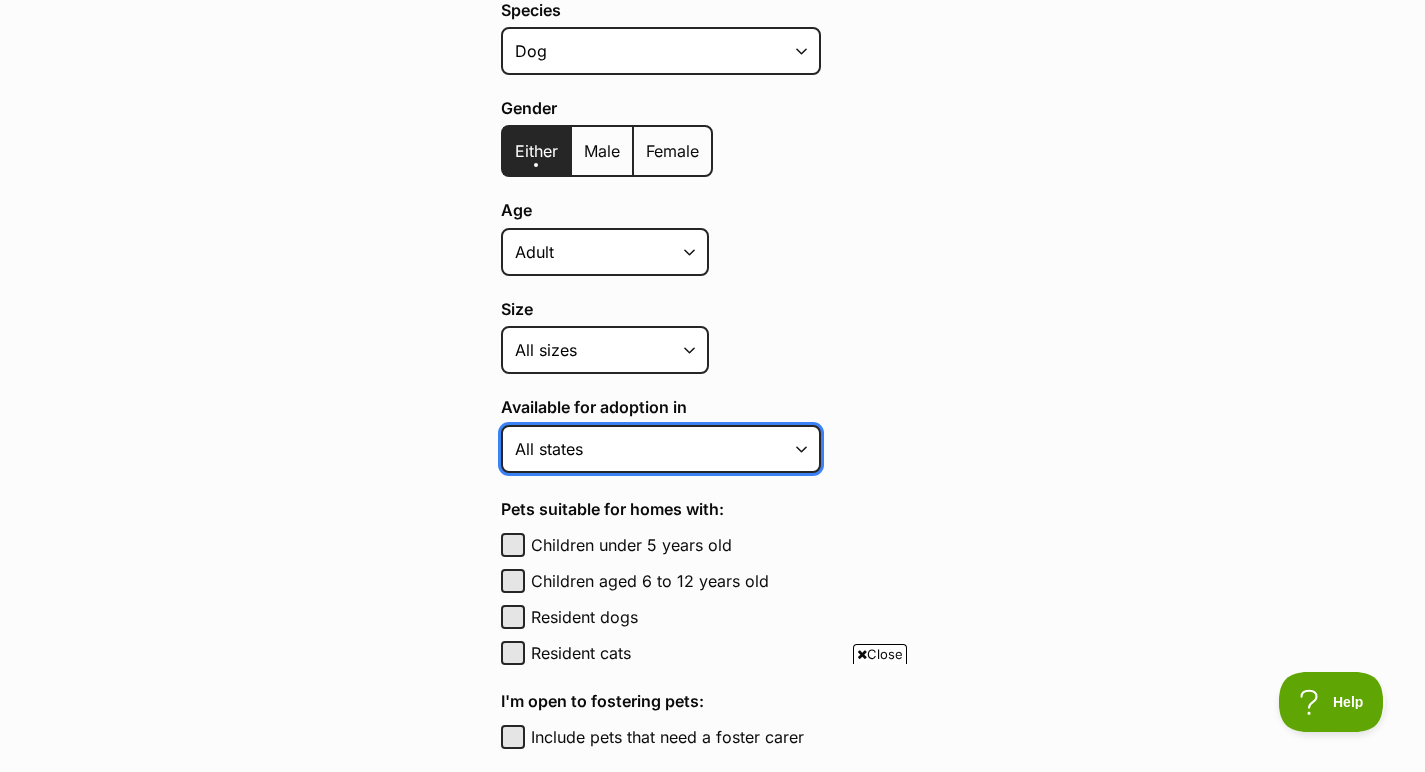 select on "2" 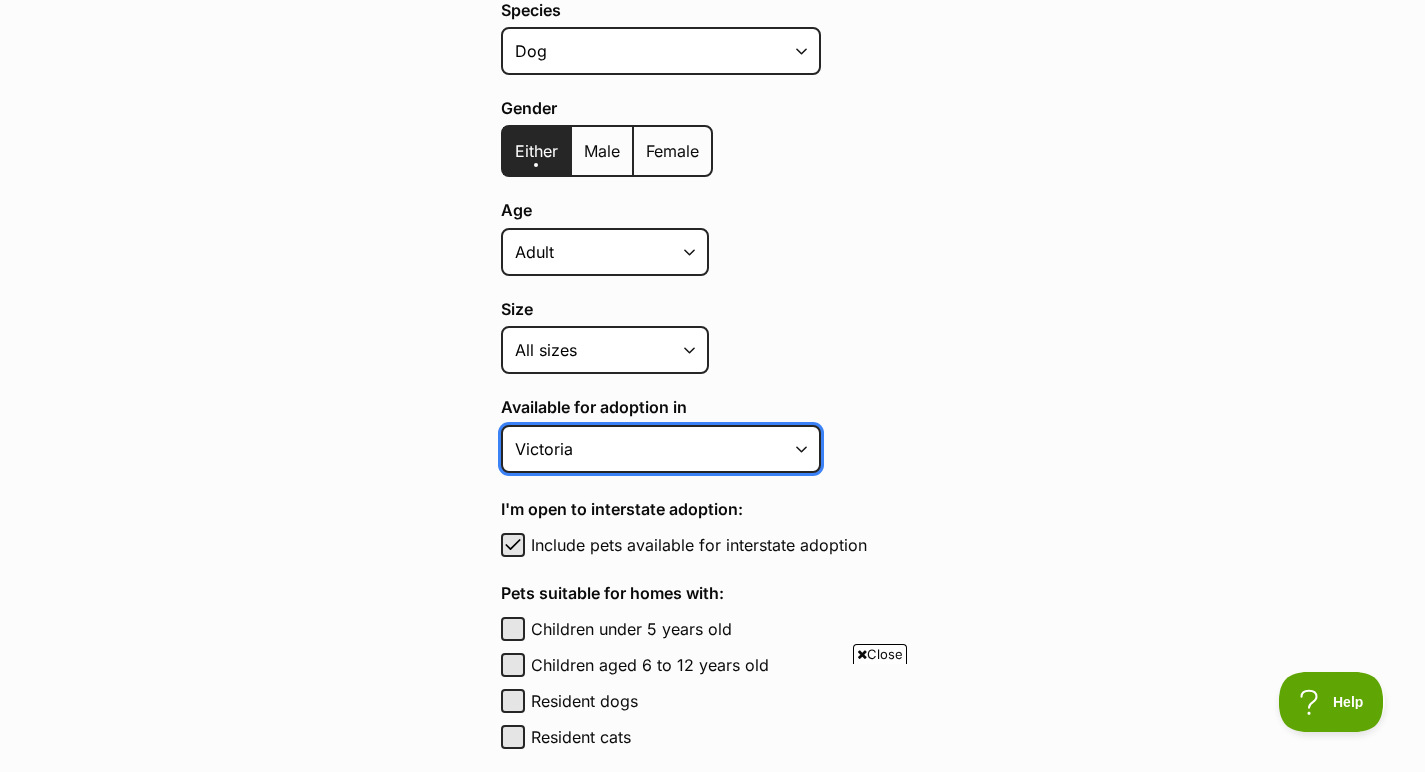 scroll, scrollTop: 545, scrollLeft: 0, axis: vertical 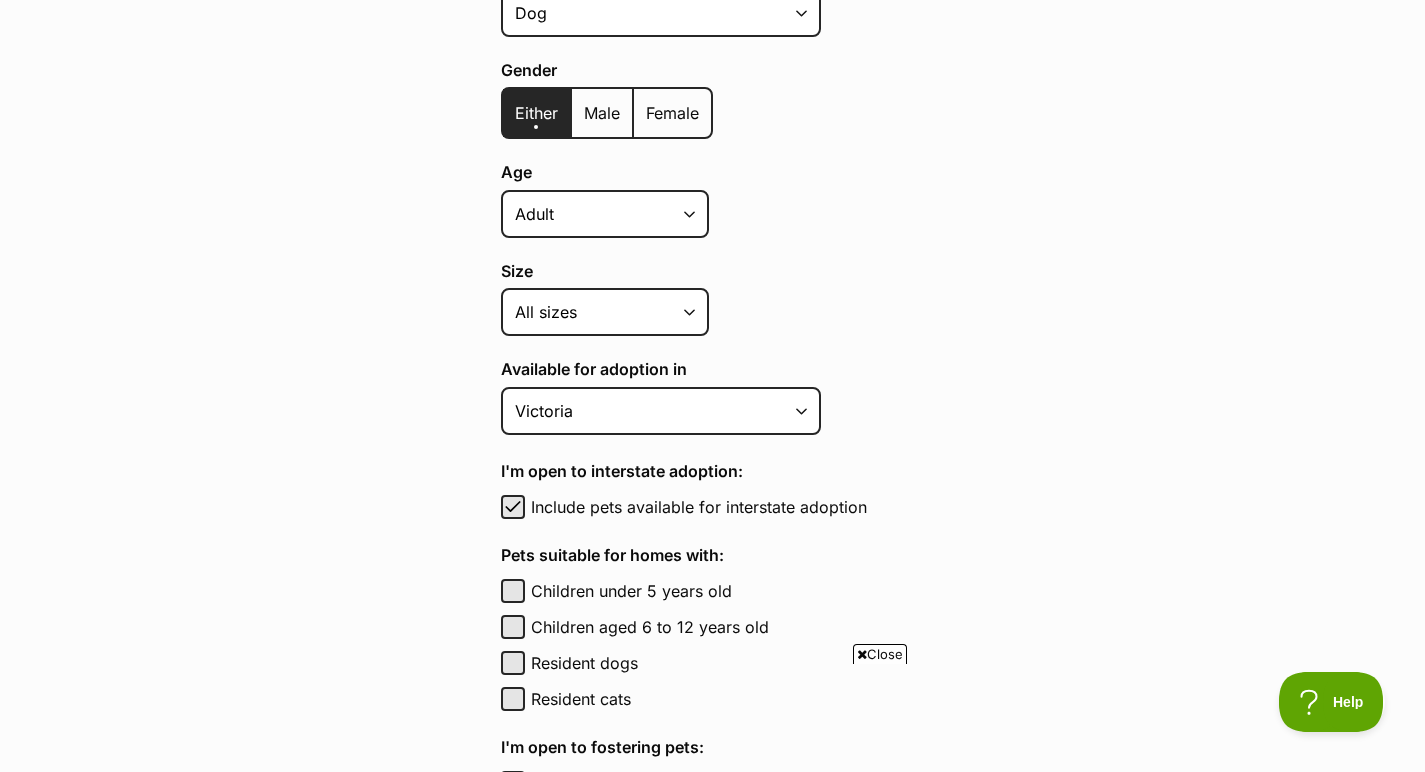 drag, startPoint x: 667, startPoint y: 581, endPoint x: 675, endPoint y: 567, distance: 16.124516 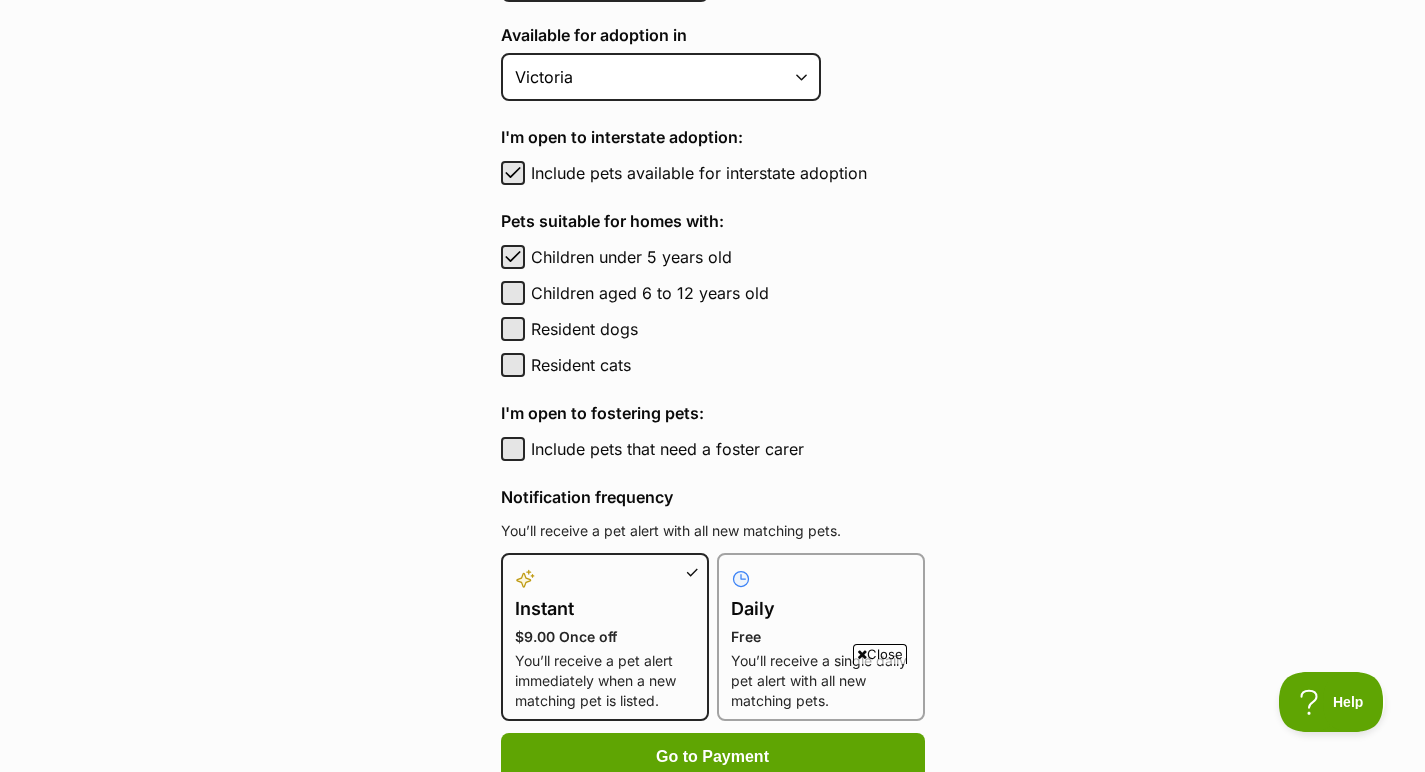 scroll, scrollTop: 1063, scrollLeft: 0, axis: vertical 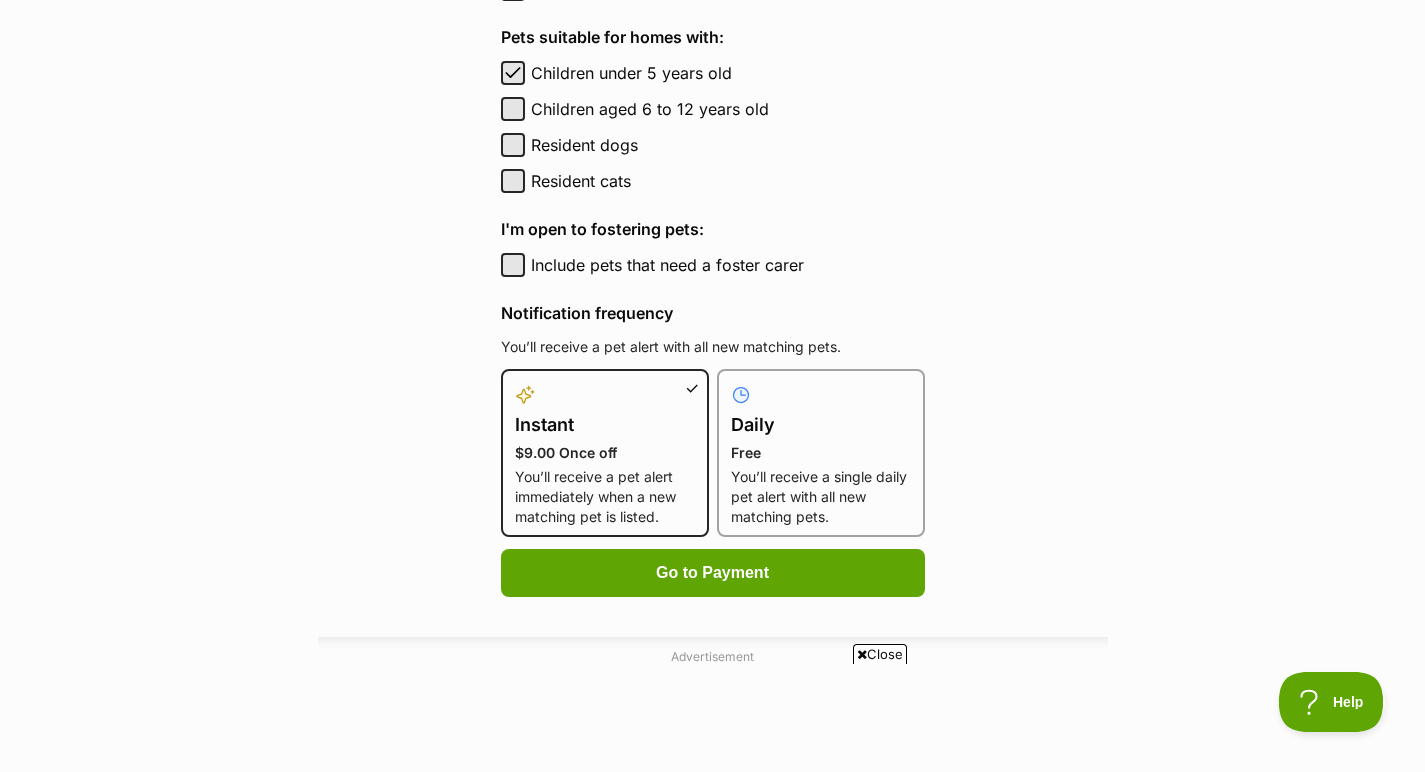 click on "You’ll receive a single daily pet alert with all new matching pets." at bounding box center (821, 497) 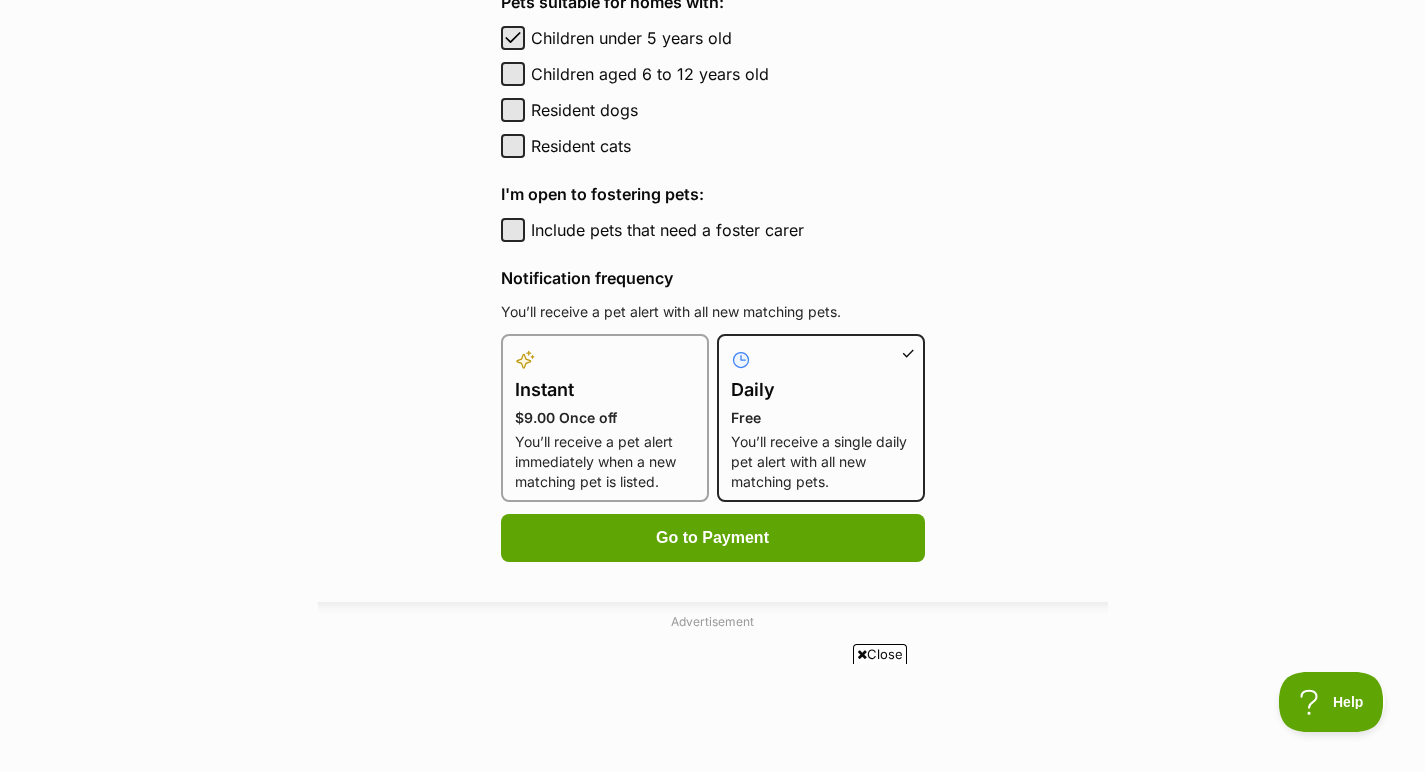 scroll, scrollTop: 1282, scrollLeft: 0, axis: vertical 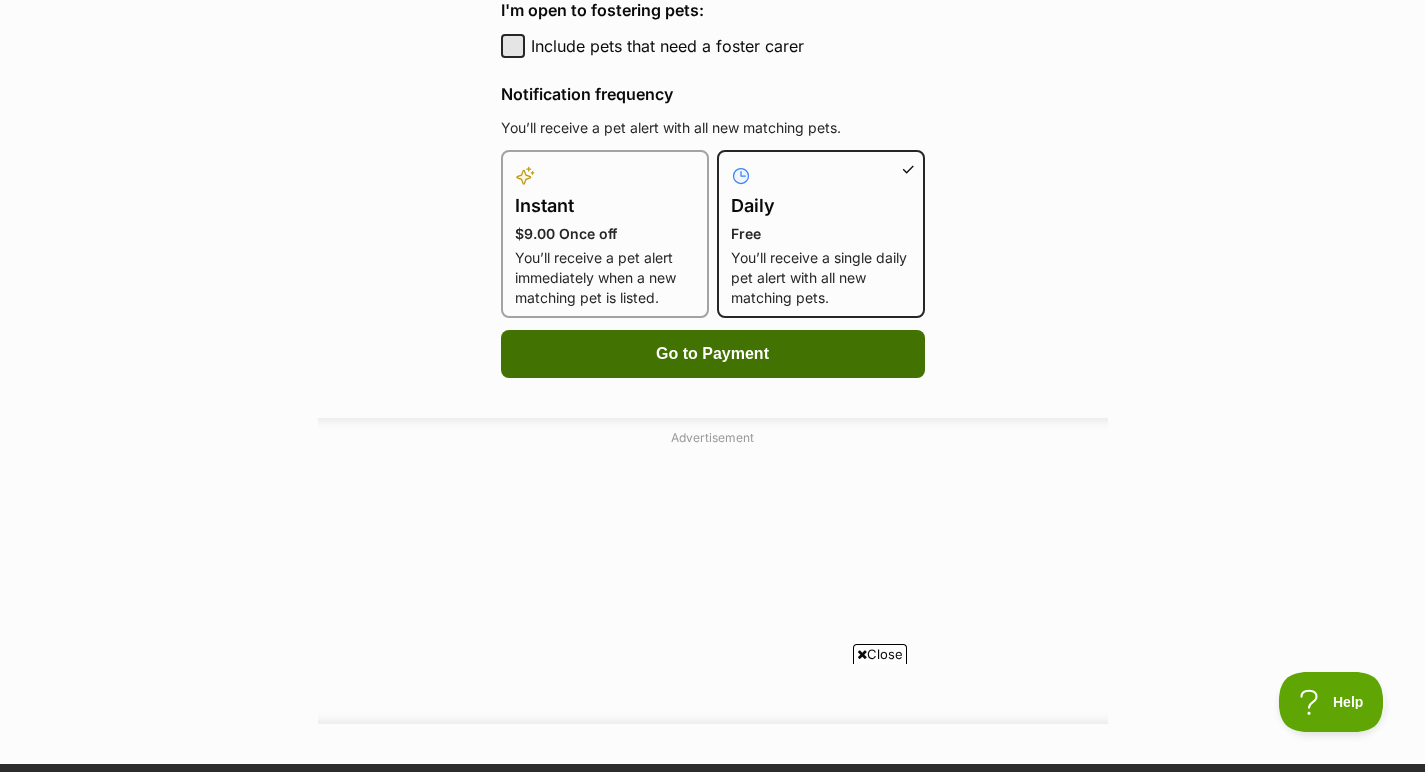 click on "Go to Payment" at bounding box center (713, 354) 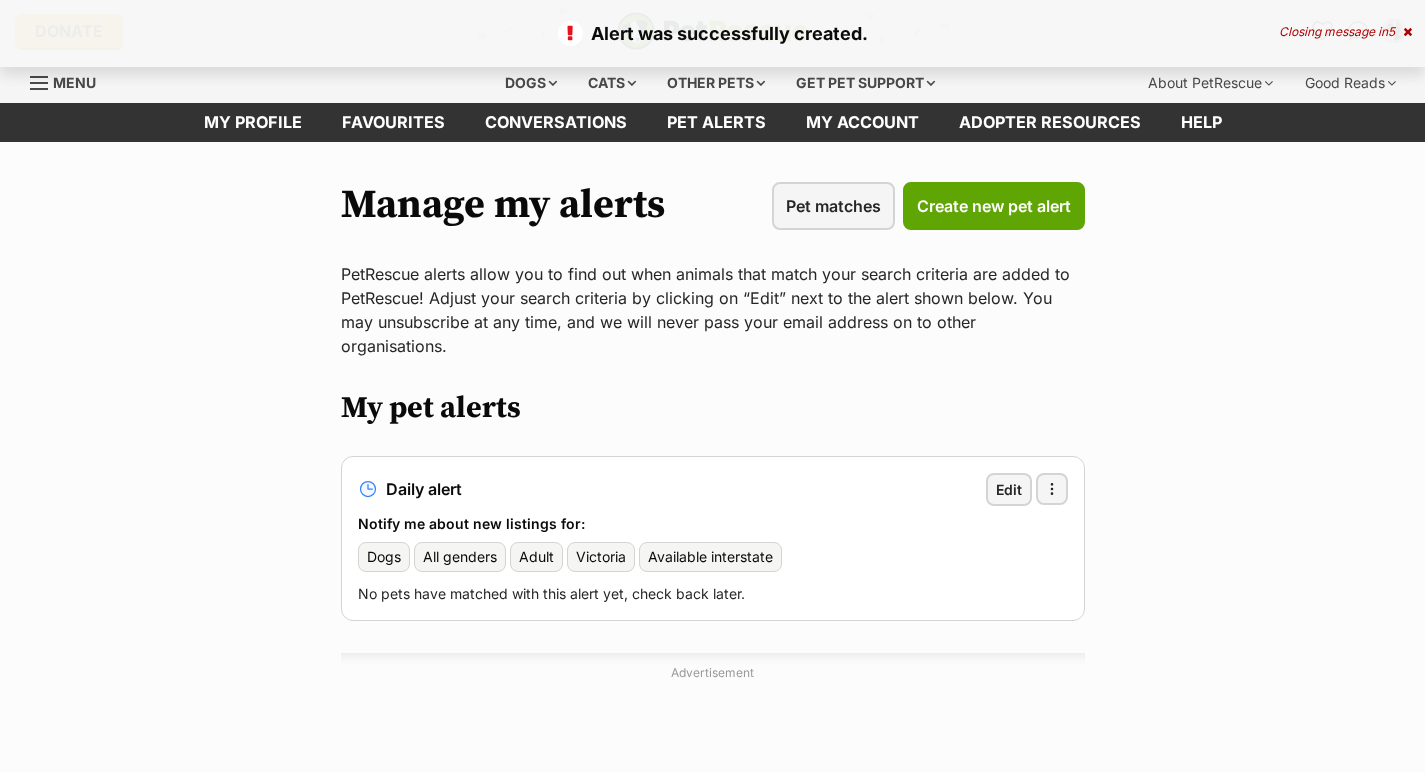 scroll, scrollTop: 0, scrollLeft: 0, axis: both 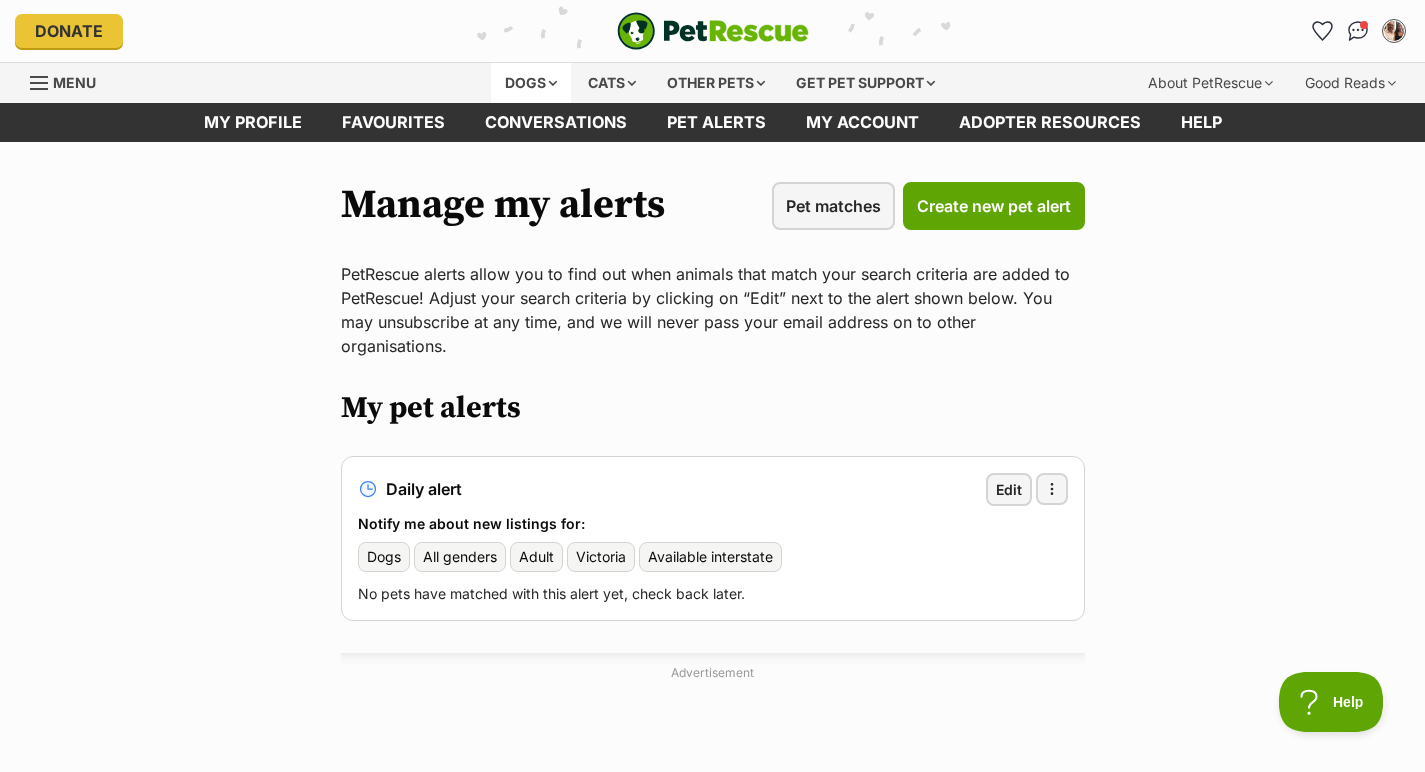 click on "Dogs" at bounding box center (531, 83) 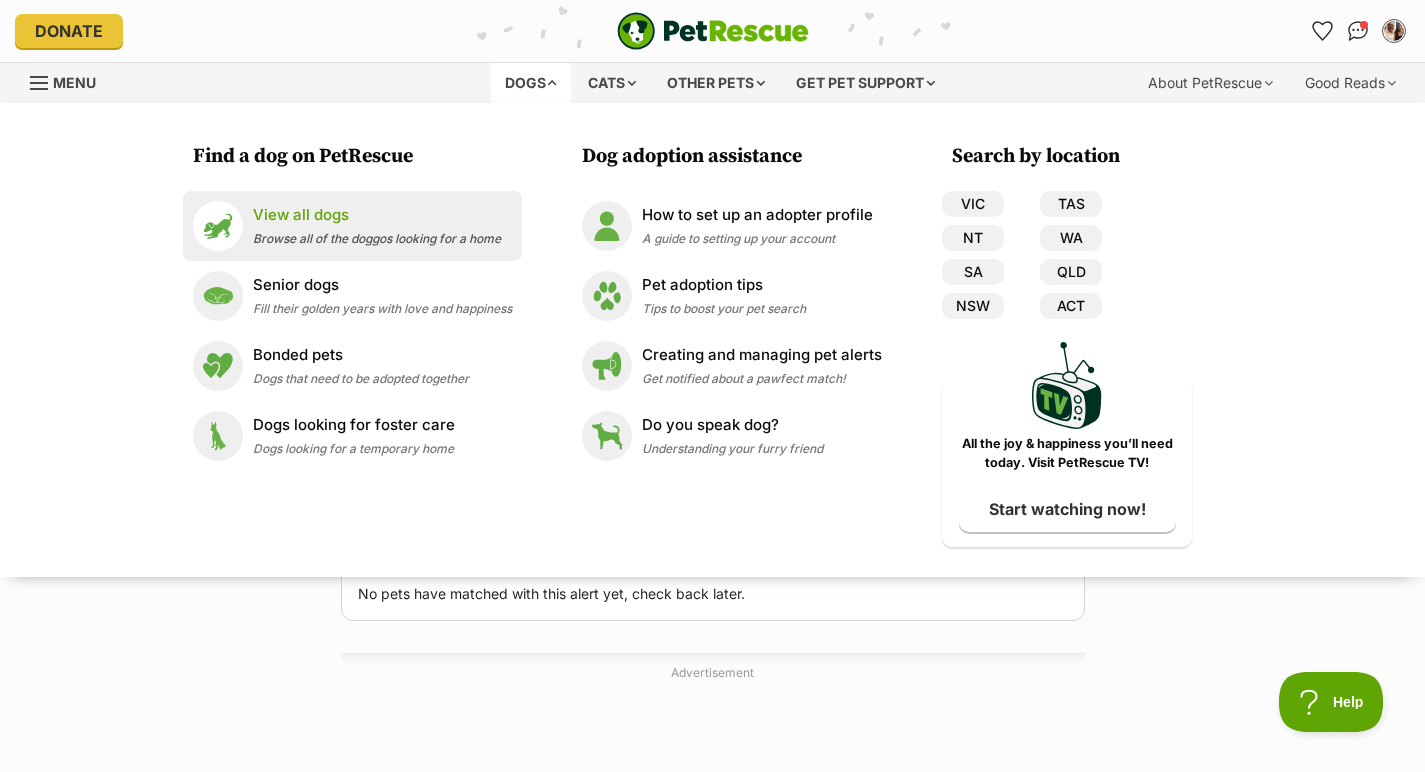 click on "View all dogs" at bounding box center [377, 215] 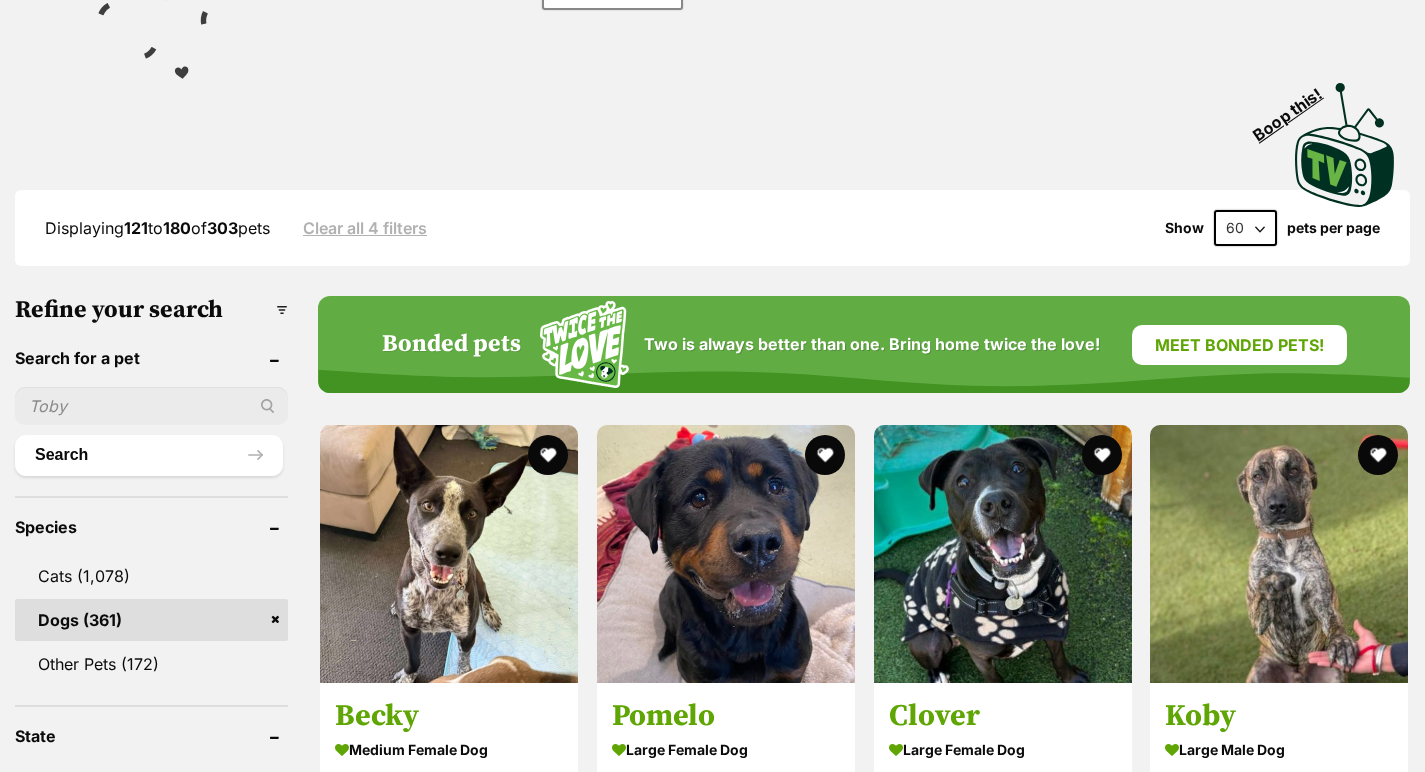 scroll, scrollTop: 513, scrollLeft: 0, axis: vertical 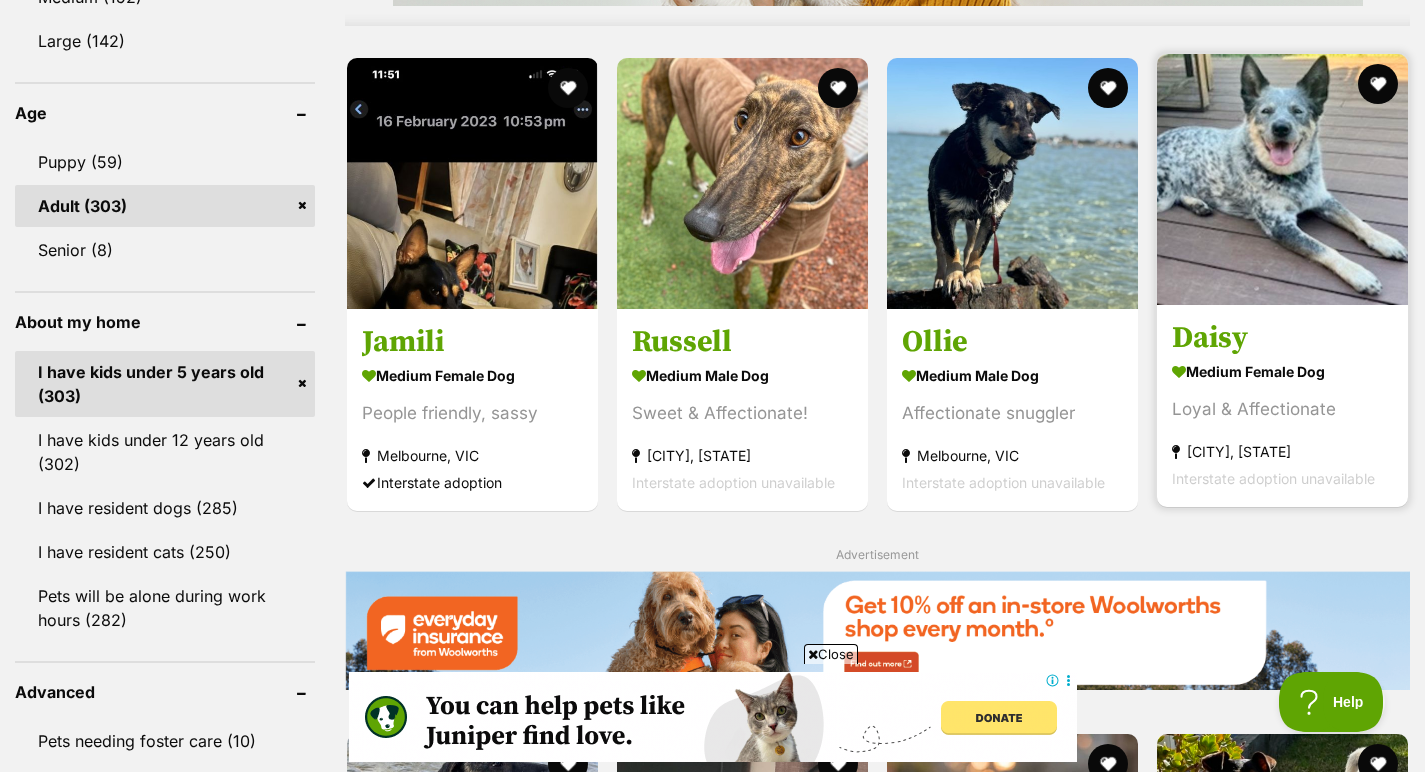click at bounding box center (1282, 179) 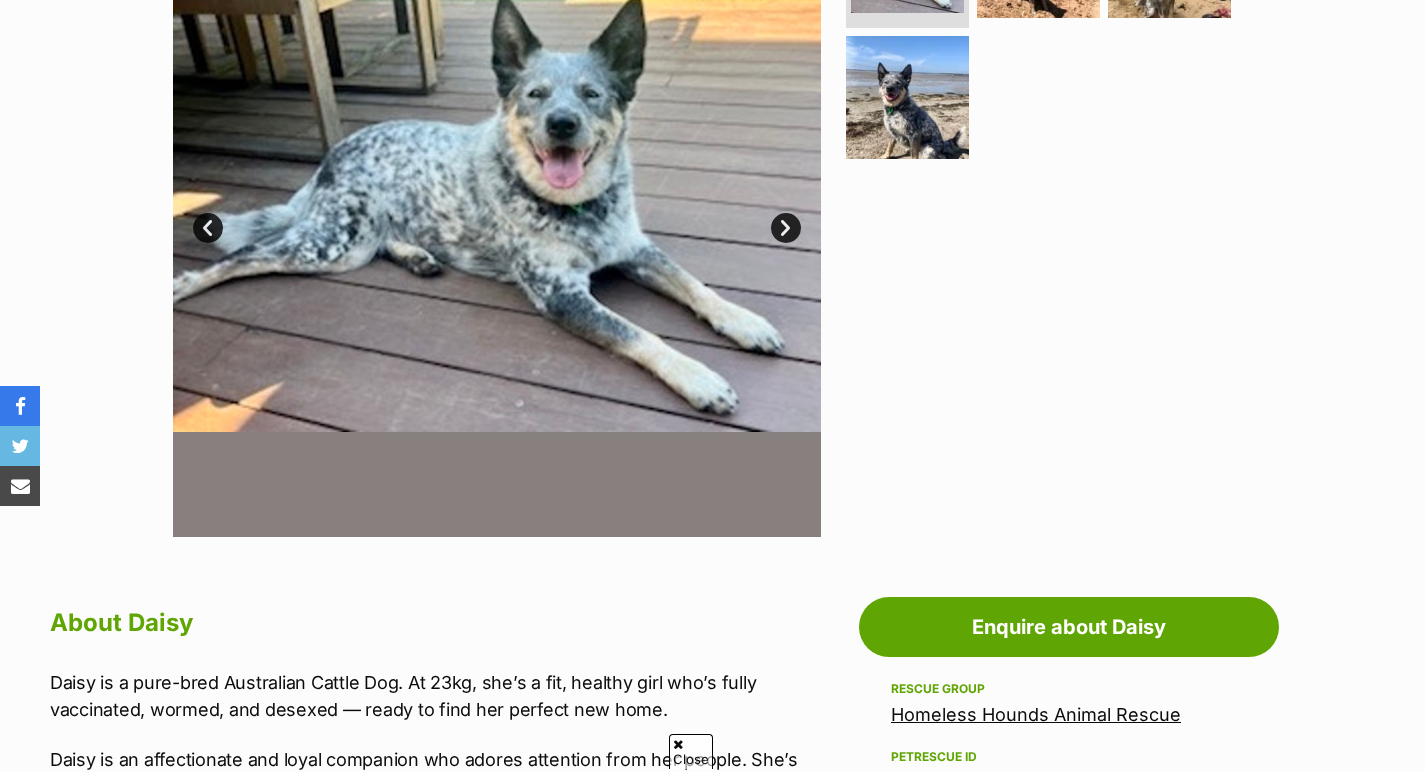 scroll, scrollTop: 527, scrollLeft: 0, axis: vertical 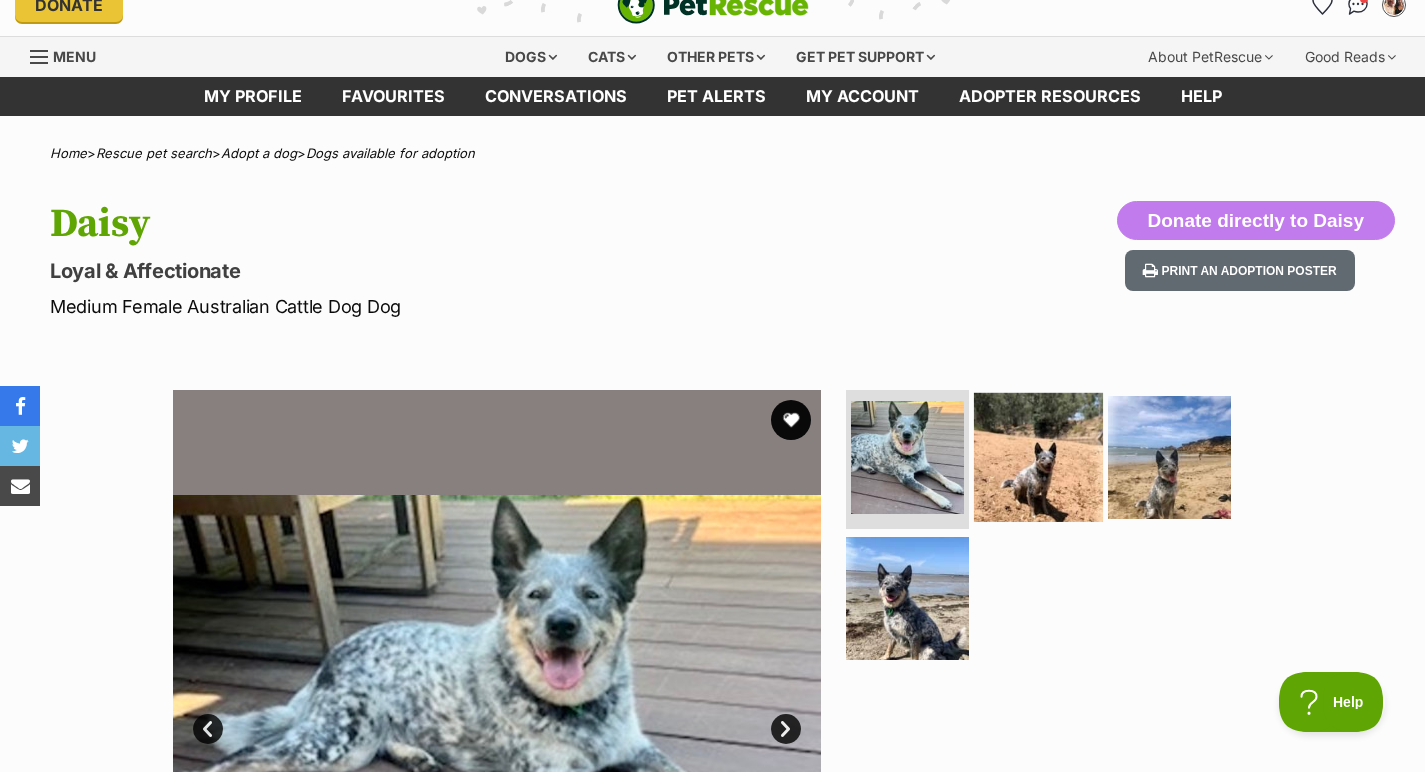 click at bounding box center (1038, 456) 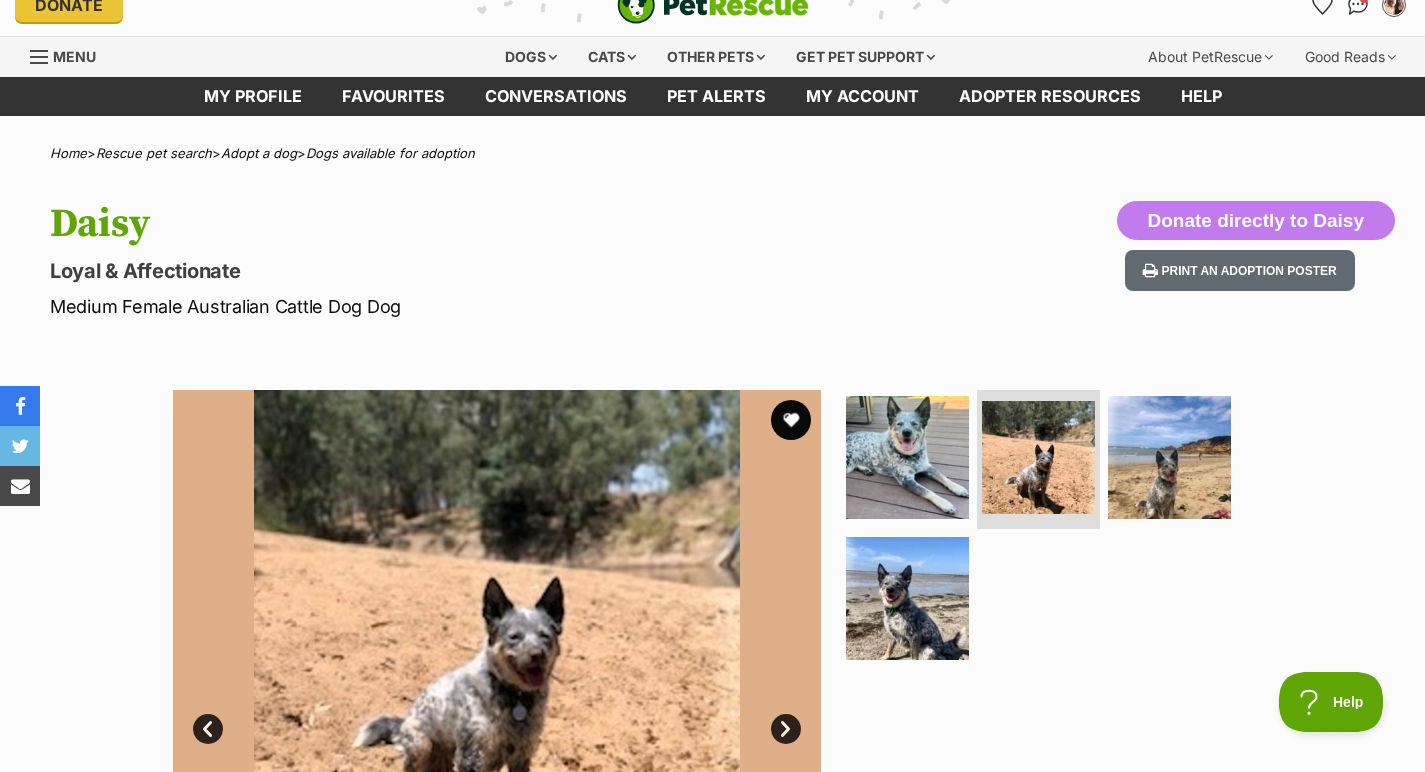 scroll, scrollTop: 207, scrollLeft: 0, axis: vertical 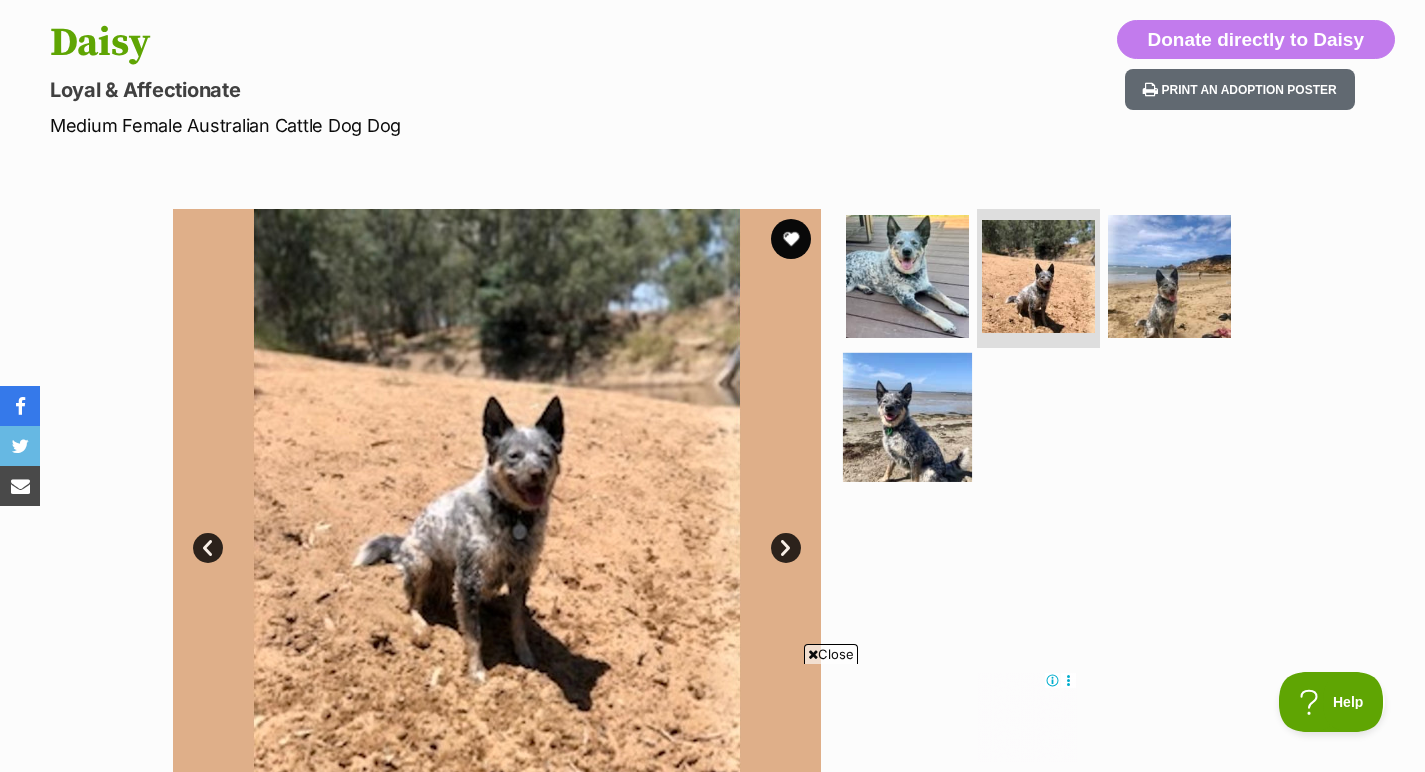 click at bounding box center [907, 417] 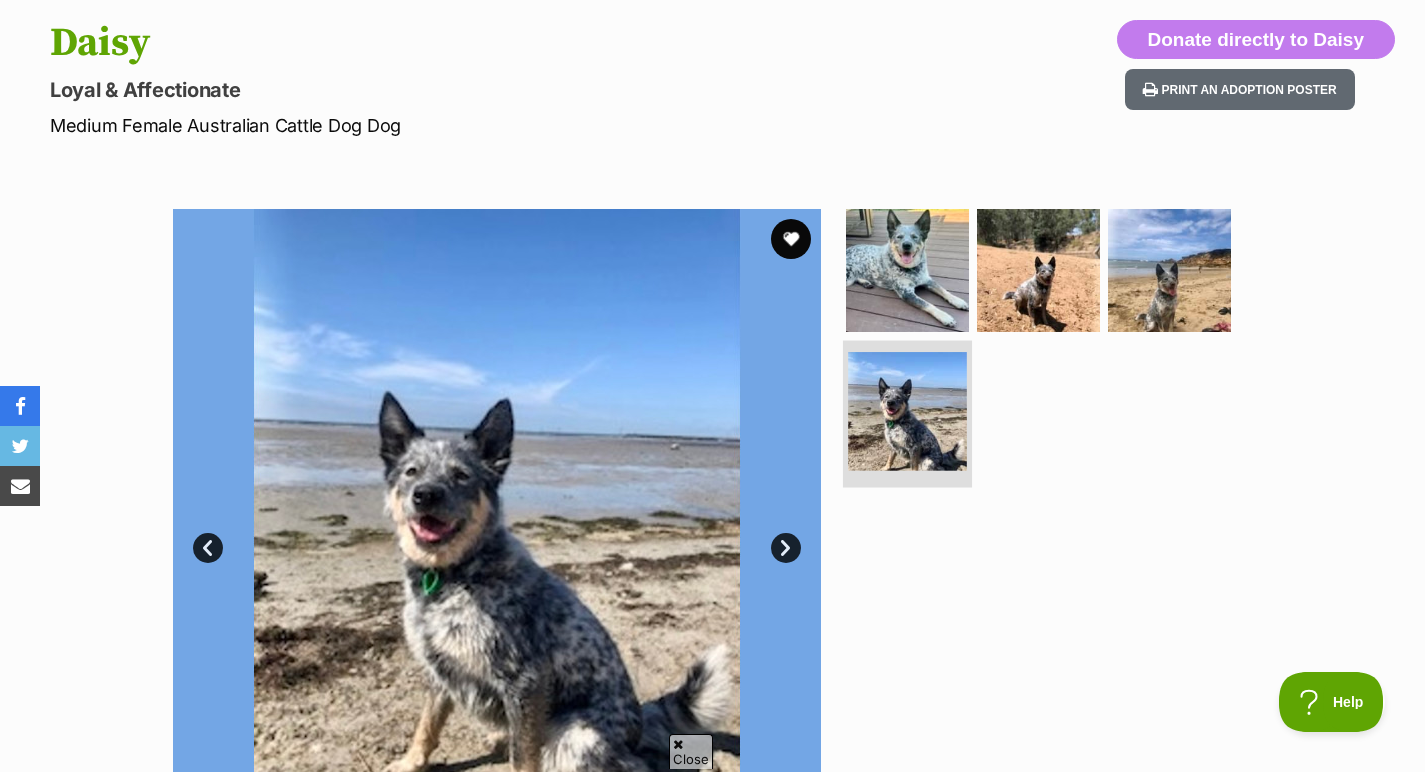 scroll, scrollTop: 172, scrollLeft: 0, axis: vertical 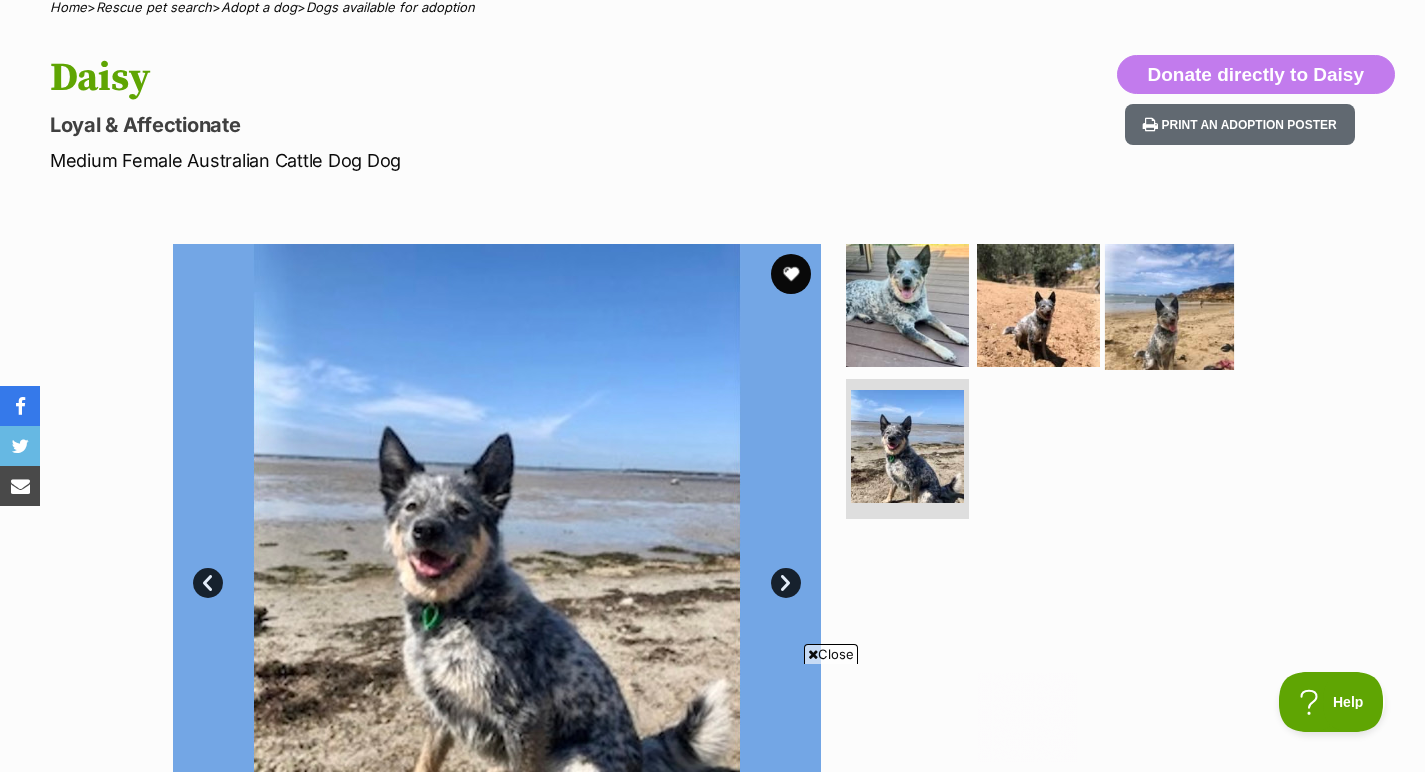 click at bounding box center [1169, 304] 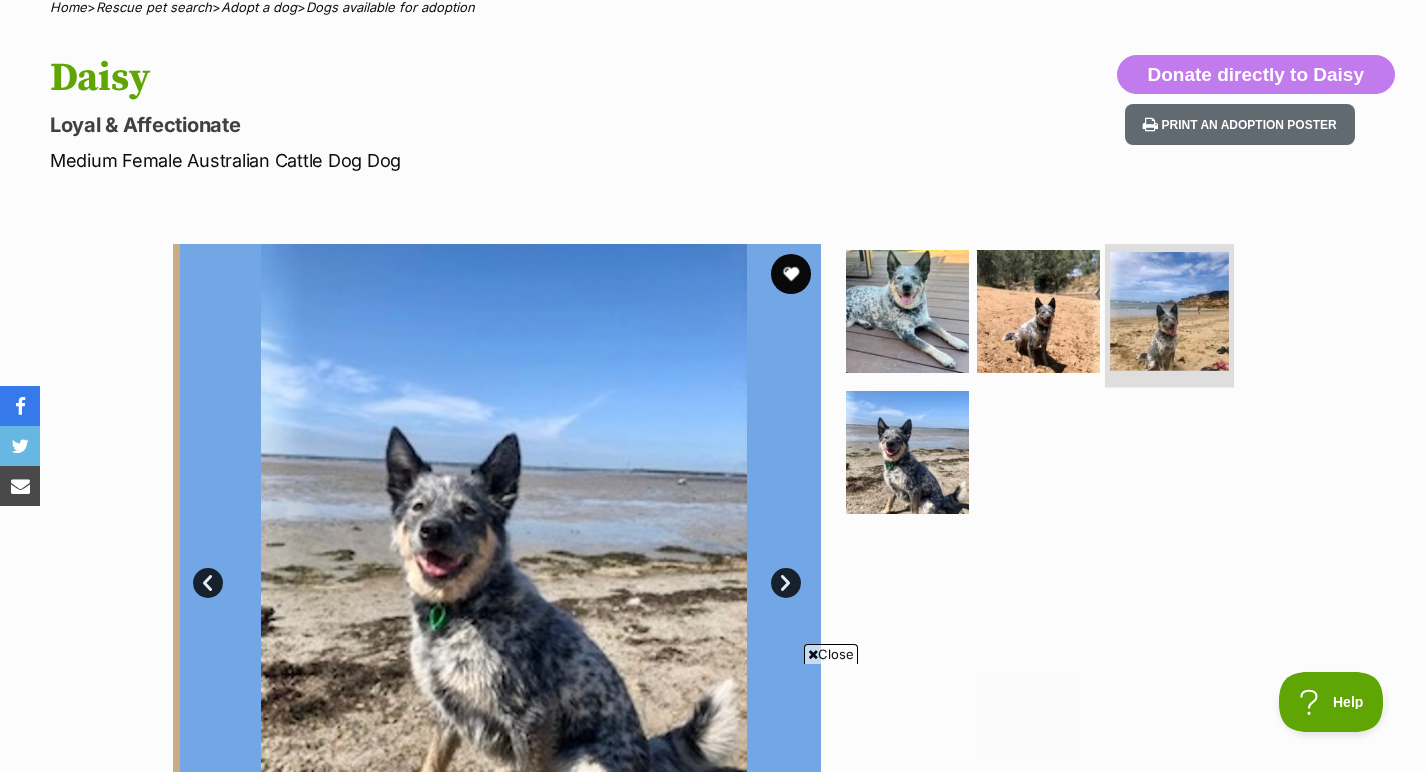 scroll, scrollTop: 0, scrollLeft: 0, axis: both 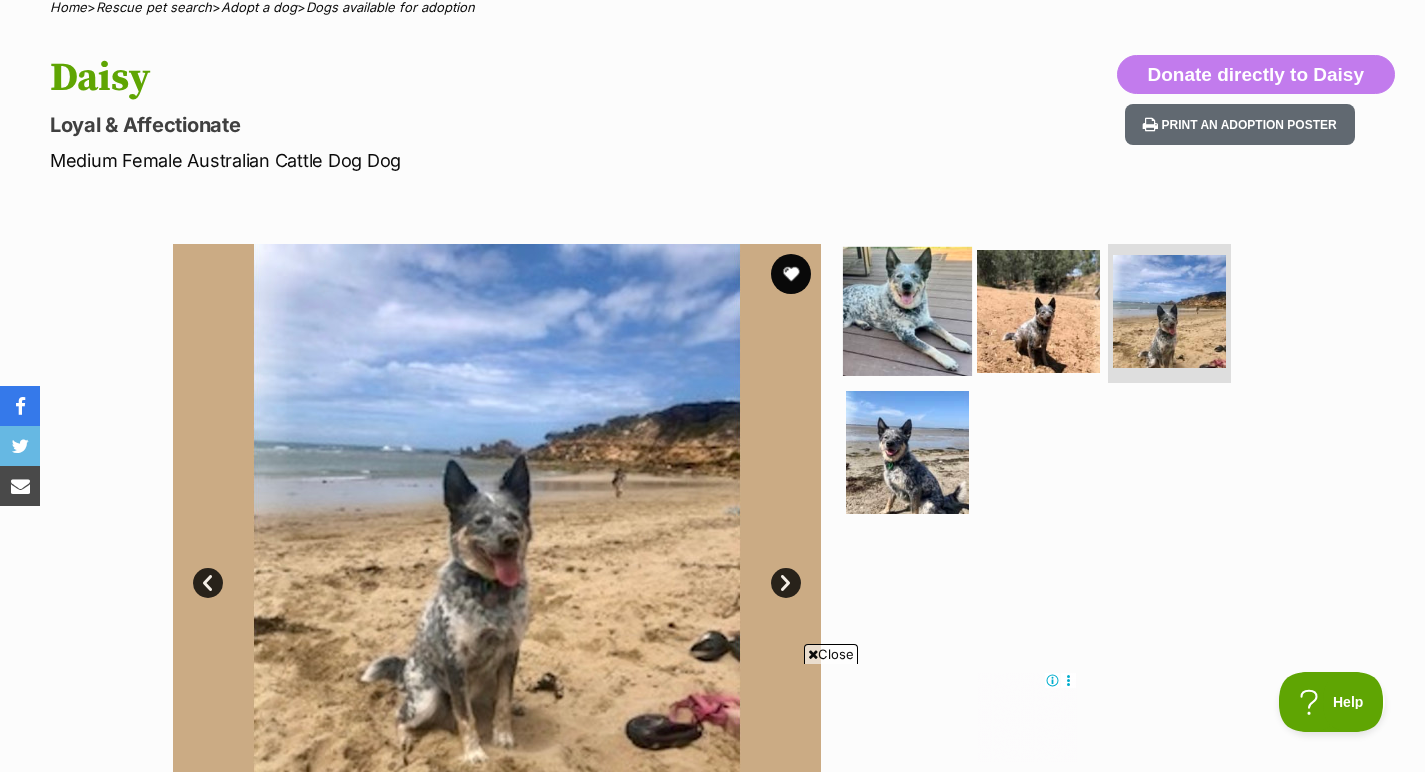 click at bounding box center (907, 310) 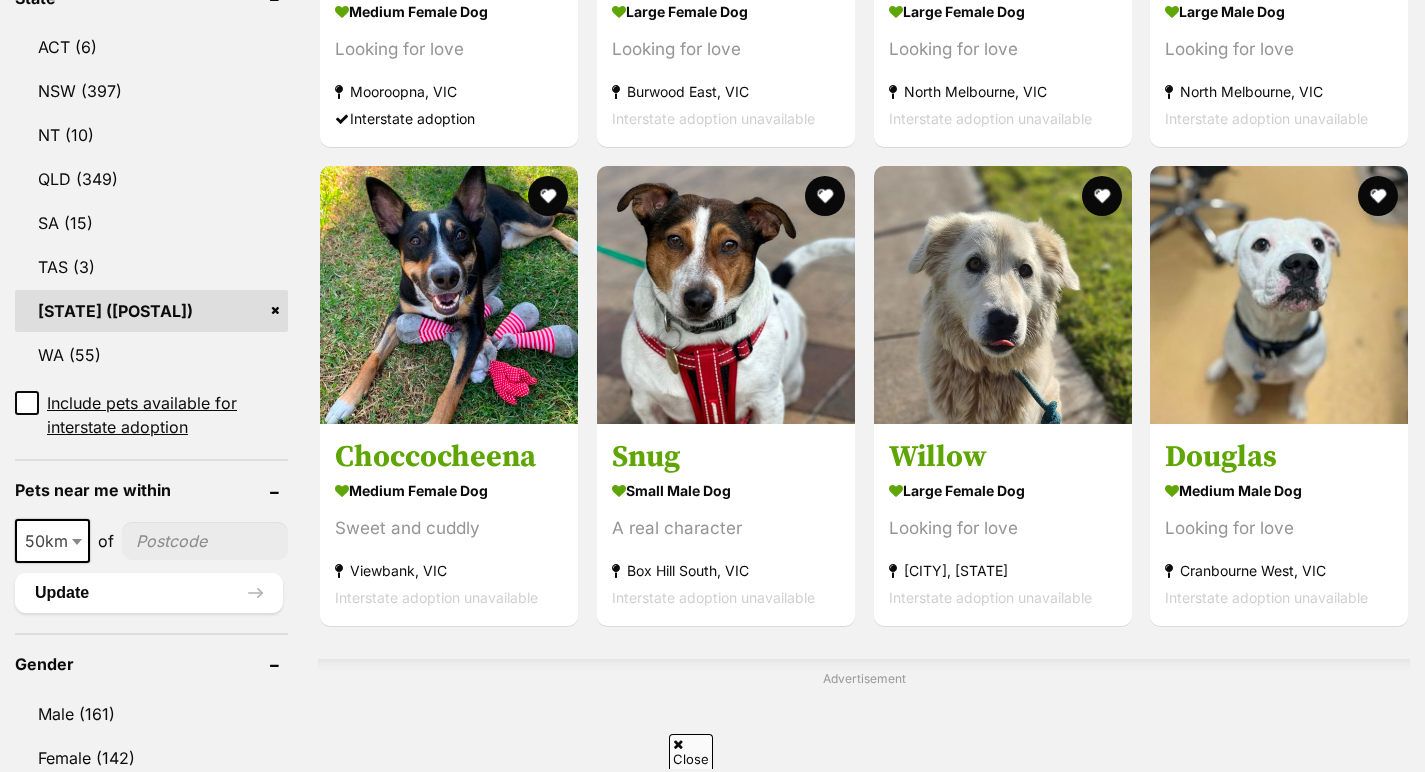 scroll, scrollTop: 1277, scrollLeft: 0, axis: vertical 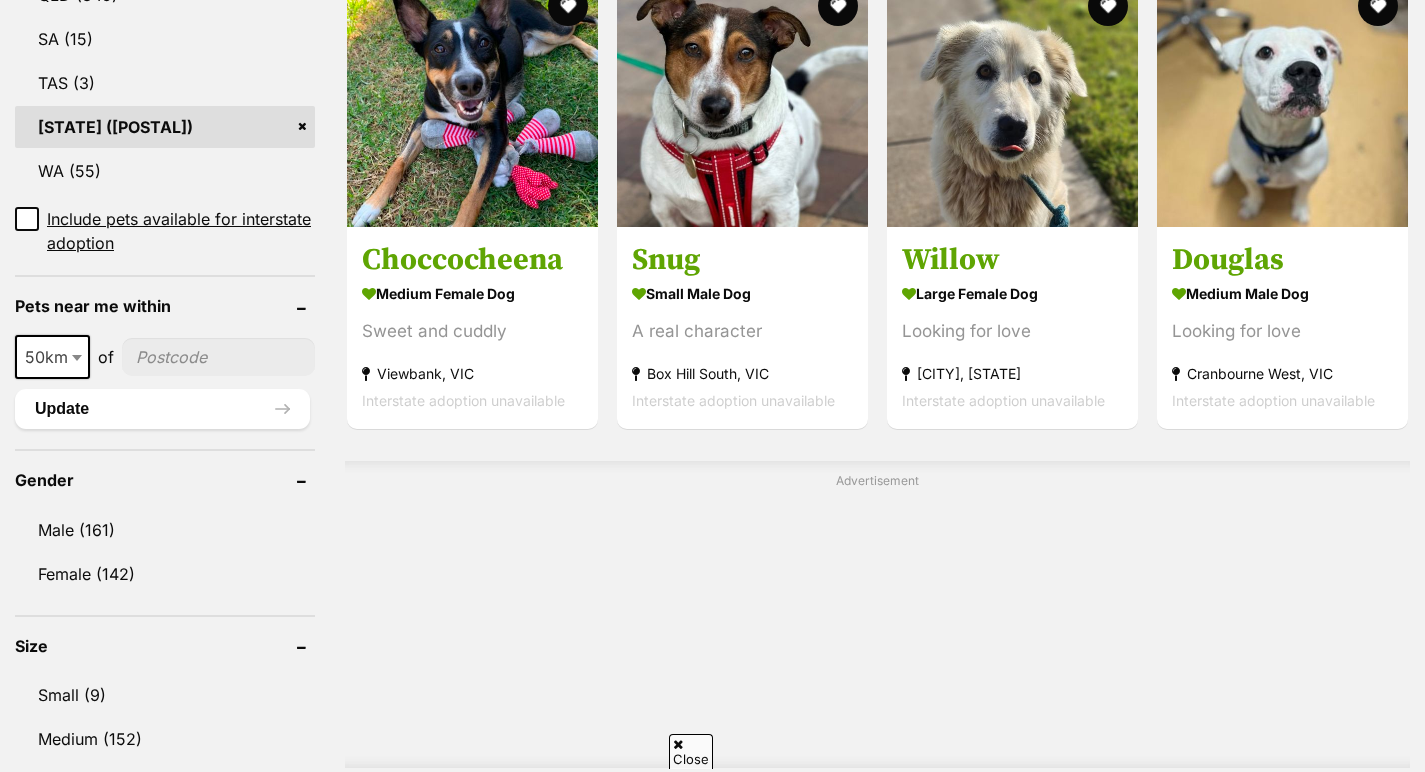 click at bounding box center (877, 623) 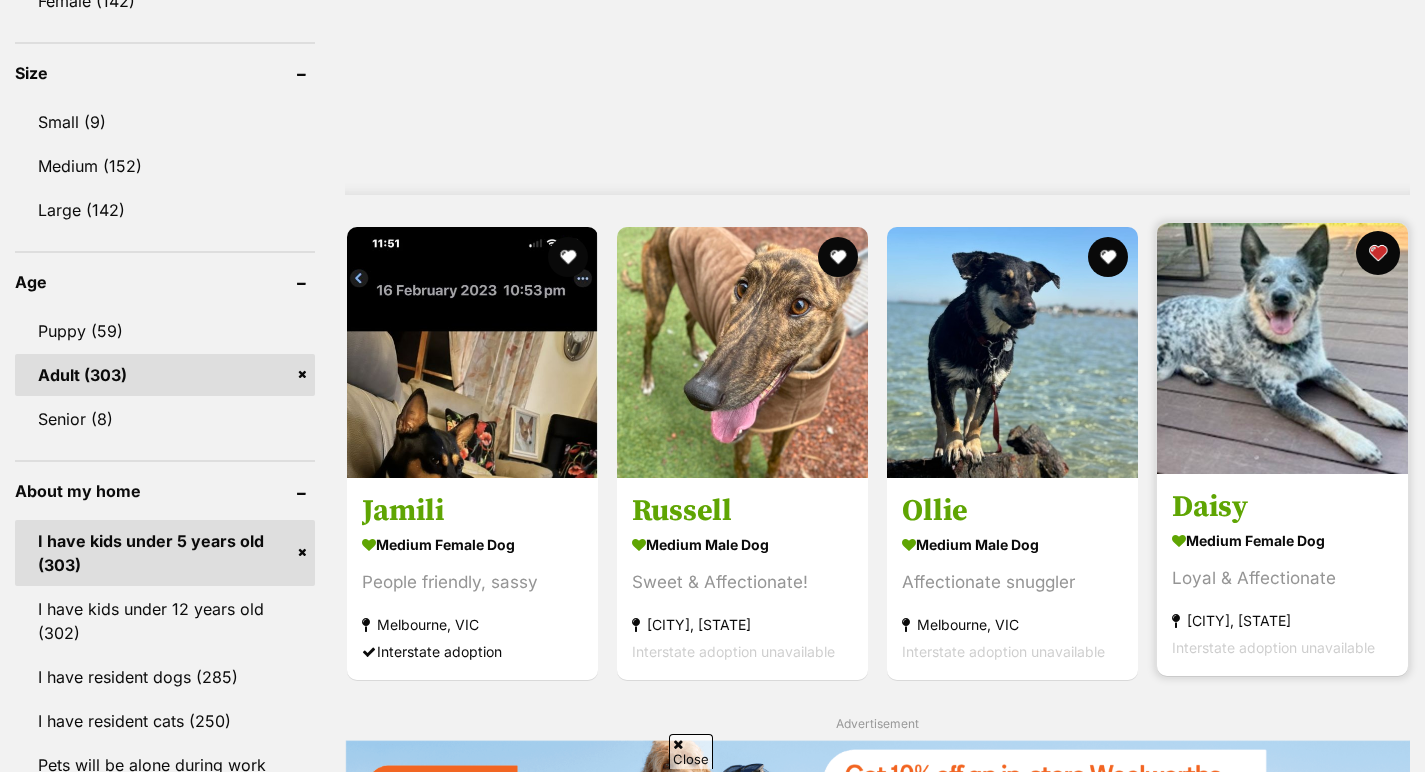 scroll, scrollTop: 0, scrollLeft: 0, axis: both 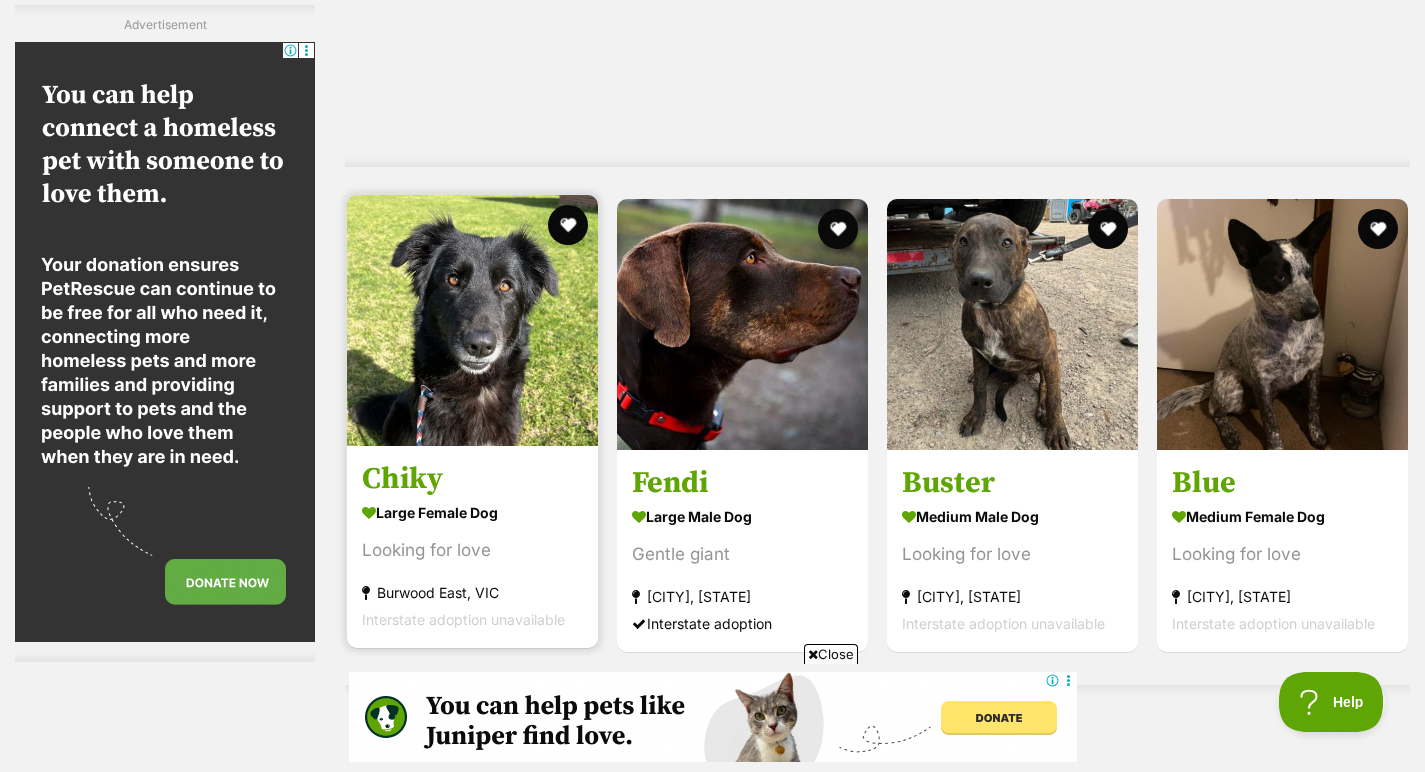 click at bounding box center (472, 320) 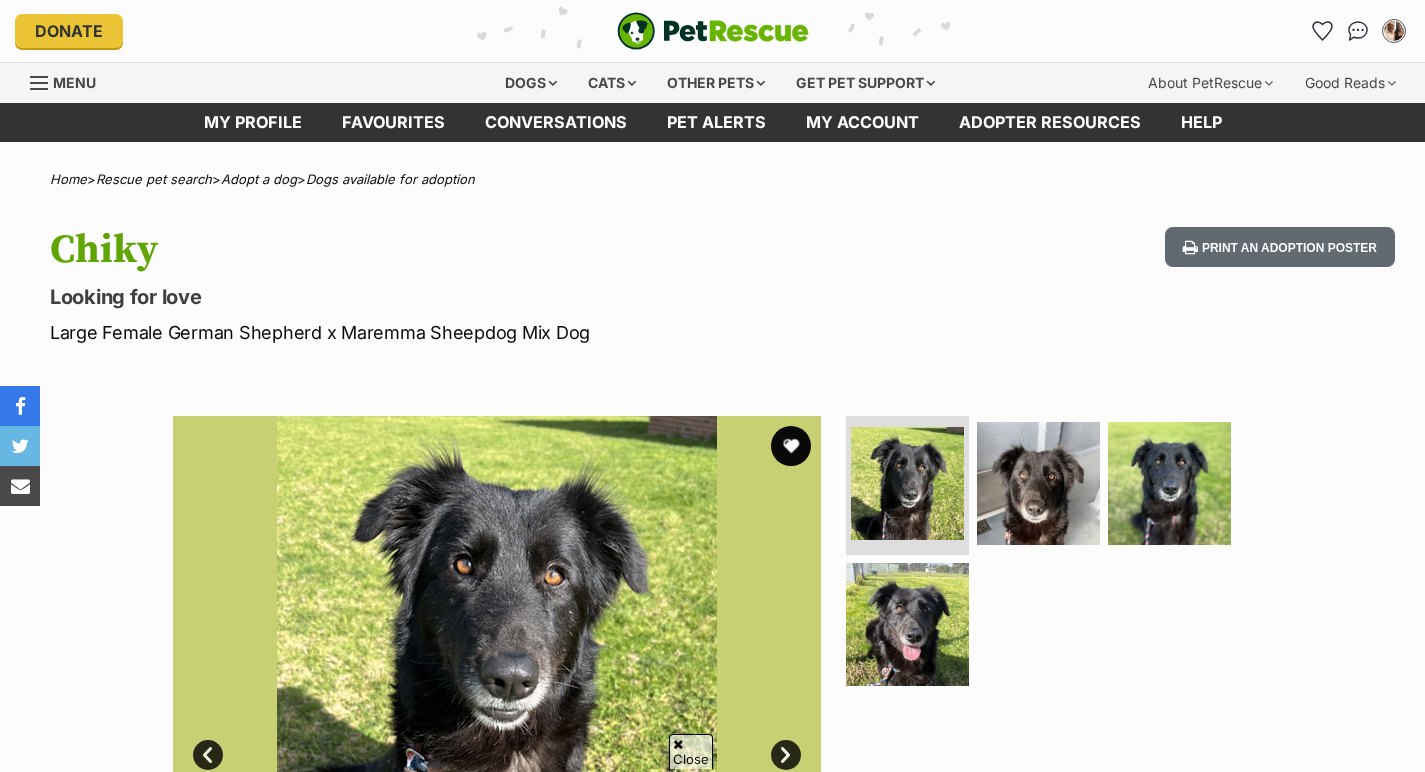 scroll, scrollTop: 176, scrollLeft: 0, axis: vertical 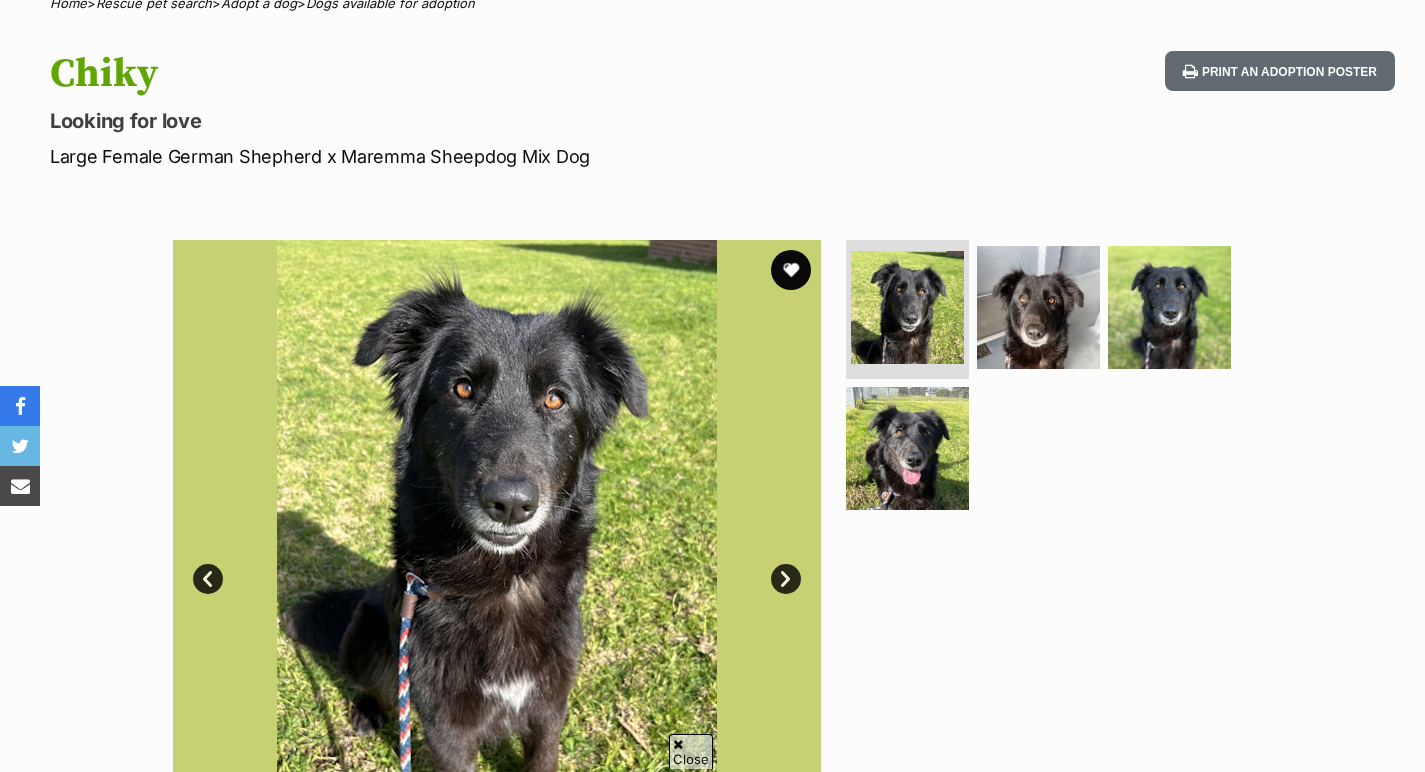click on "Next" at bounding box center [786, 579] 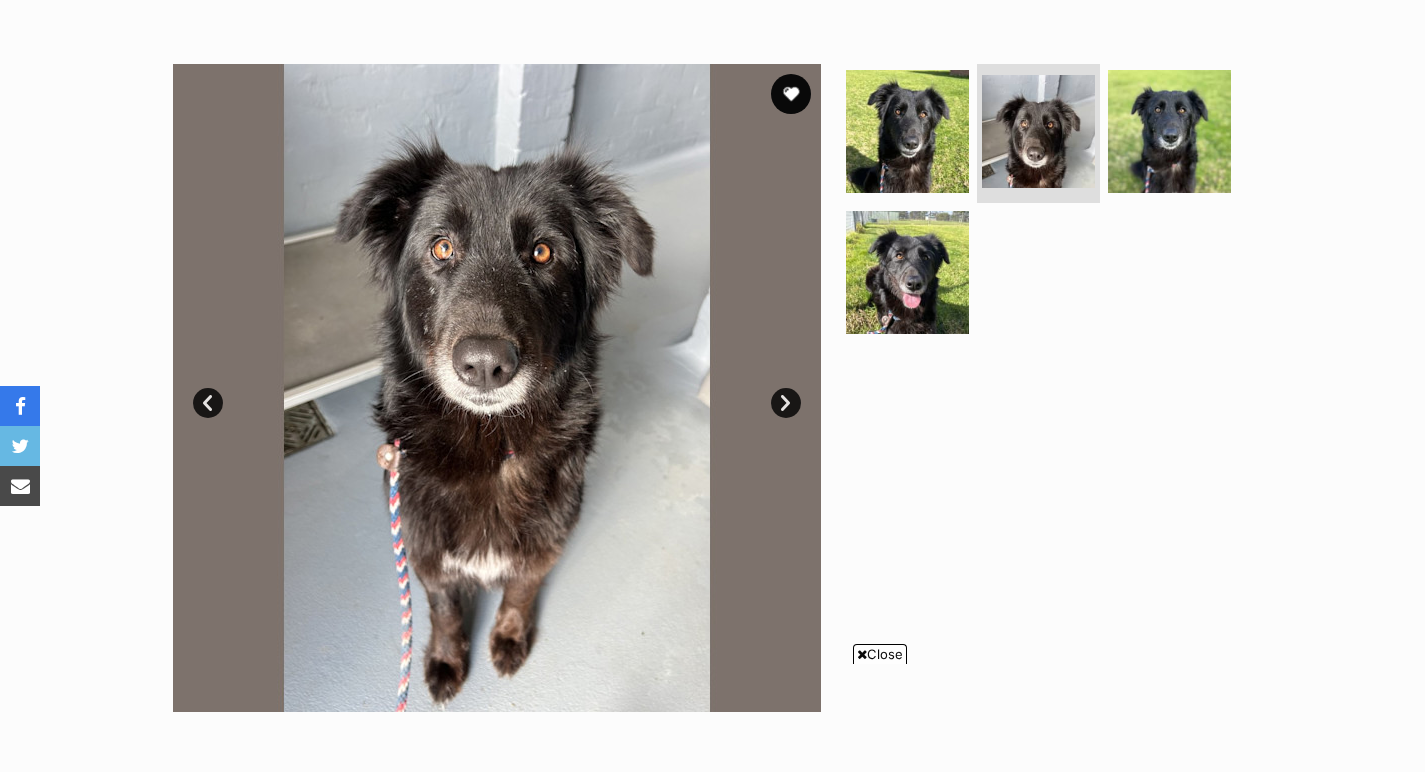 scroll, scrollTop: 0, scrollLeft: 0, axis: both 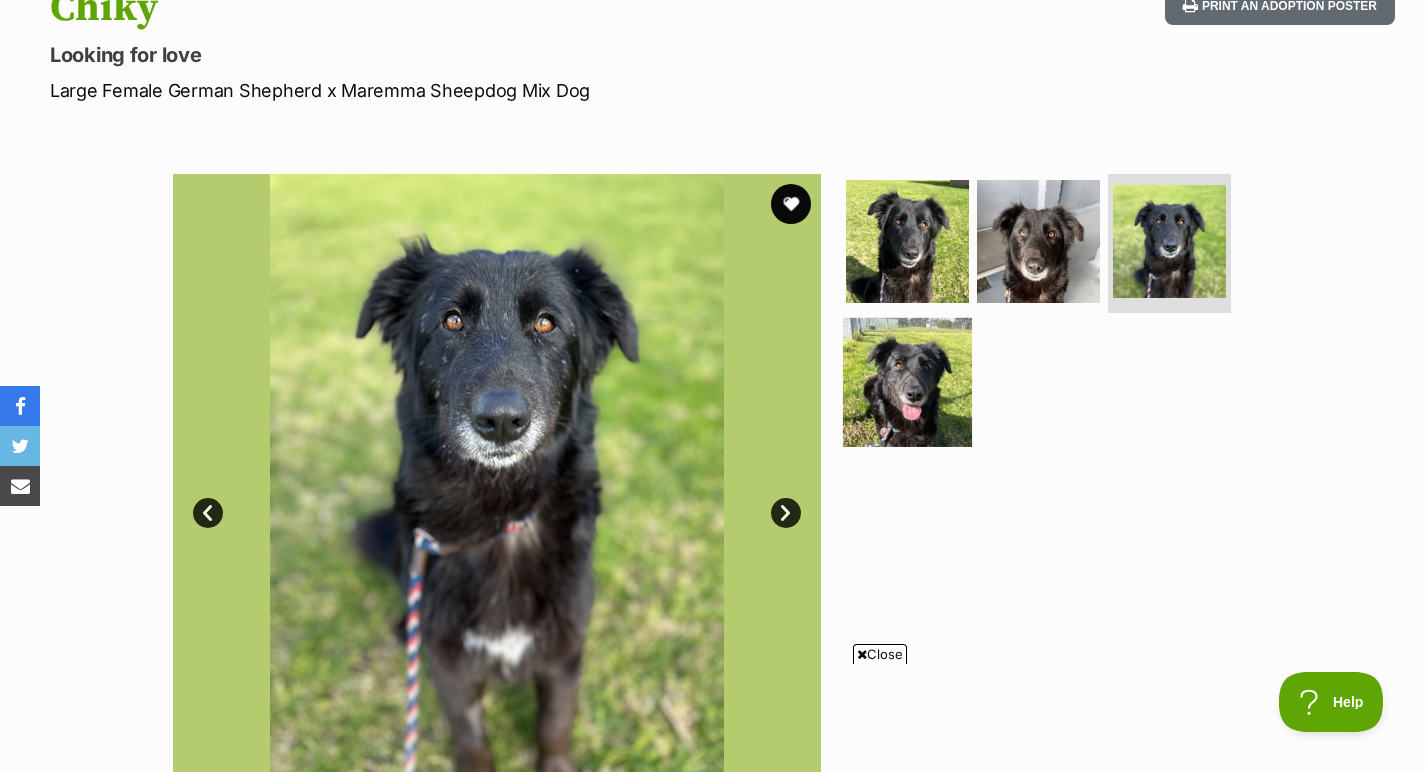 click at bounding box center [907, 382] 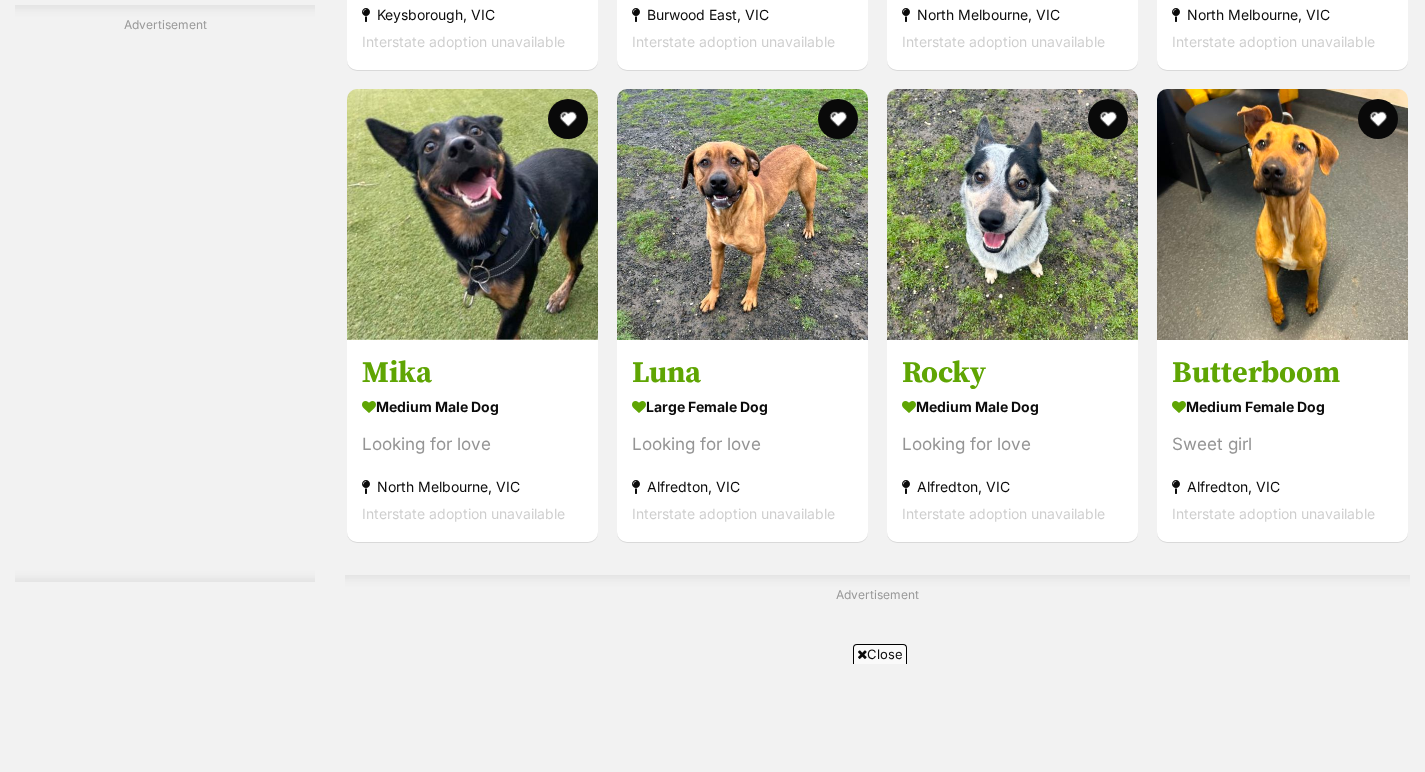 scroll, scrollTop: 7243, scrollLeft: 0, axis: vertical 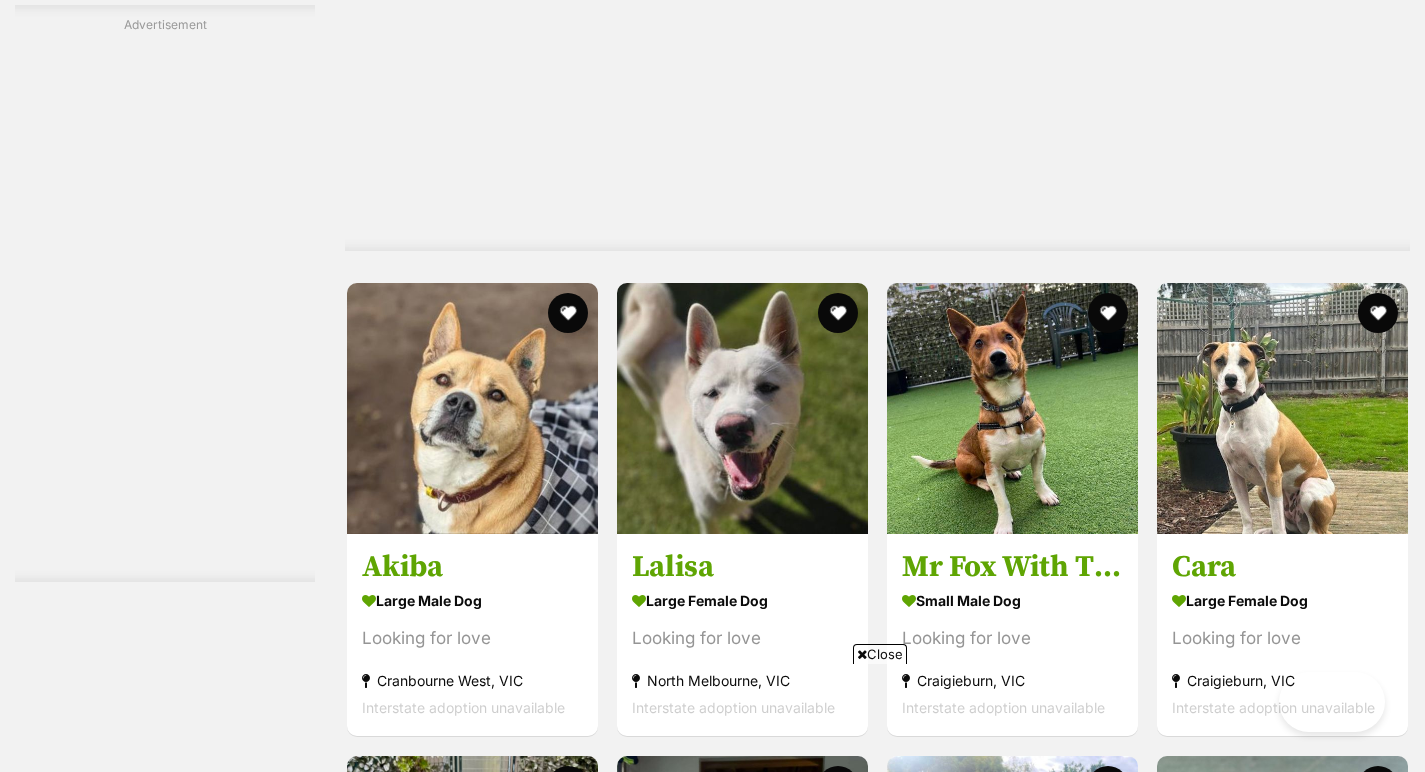 click at bounding box center (981, 2077) 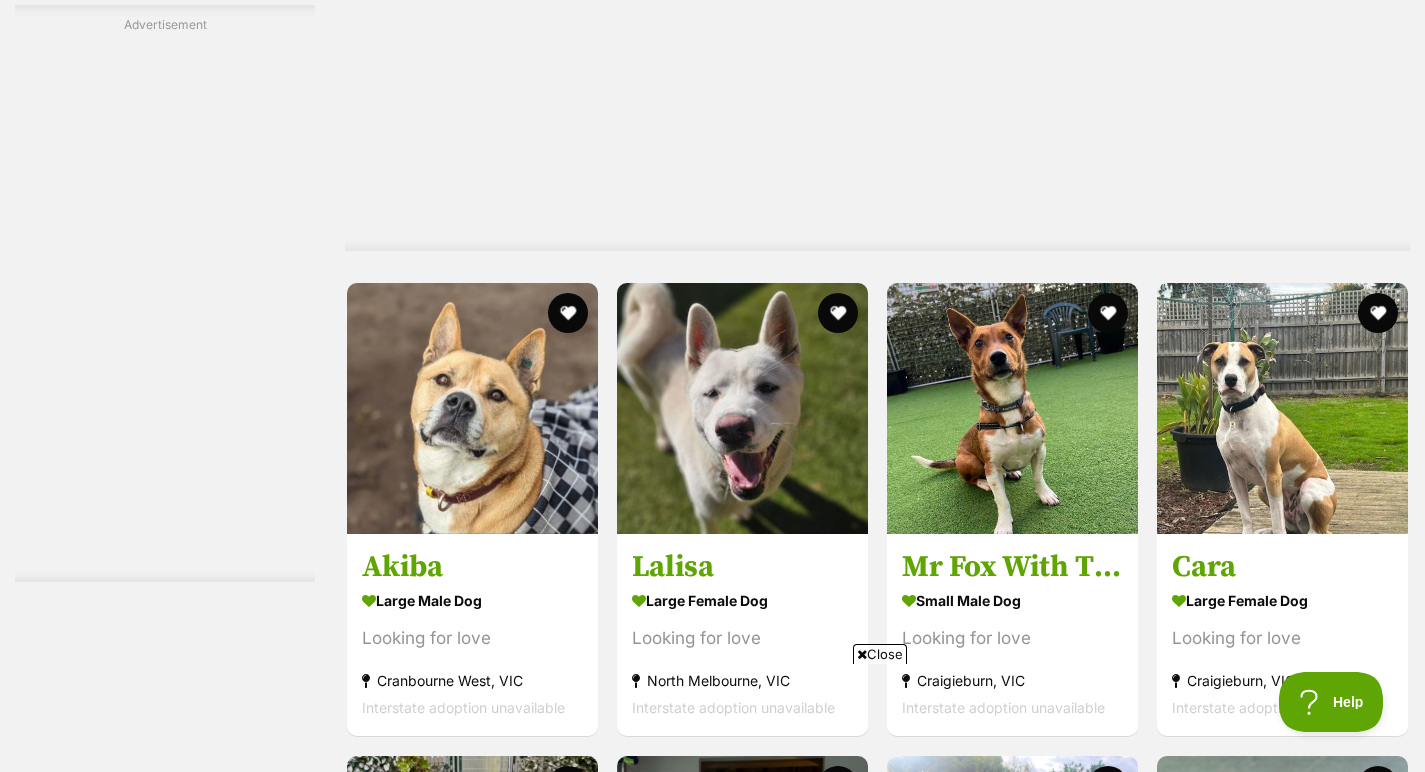 scroll, scrollTop: 8999, scrollLeft: 0, axis: vertical 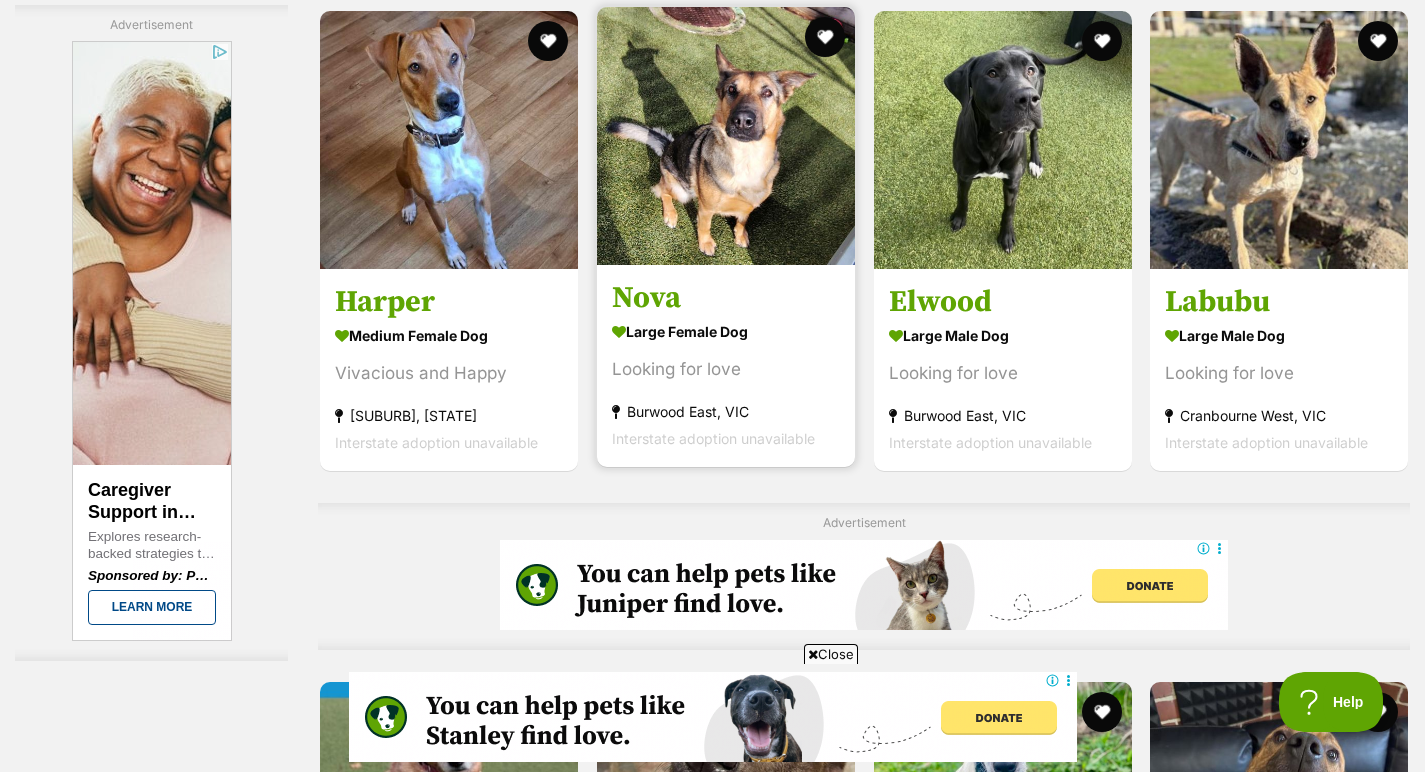 click at bounding box center [726, 136] 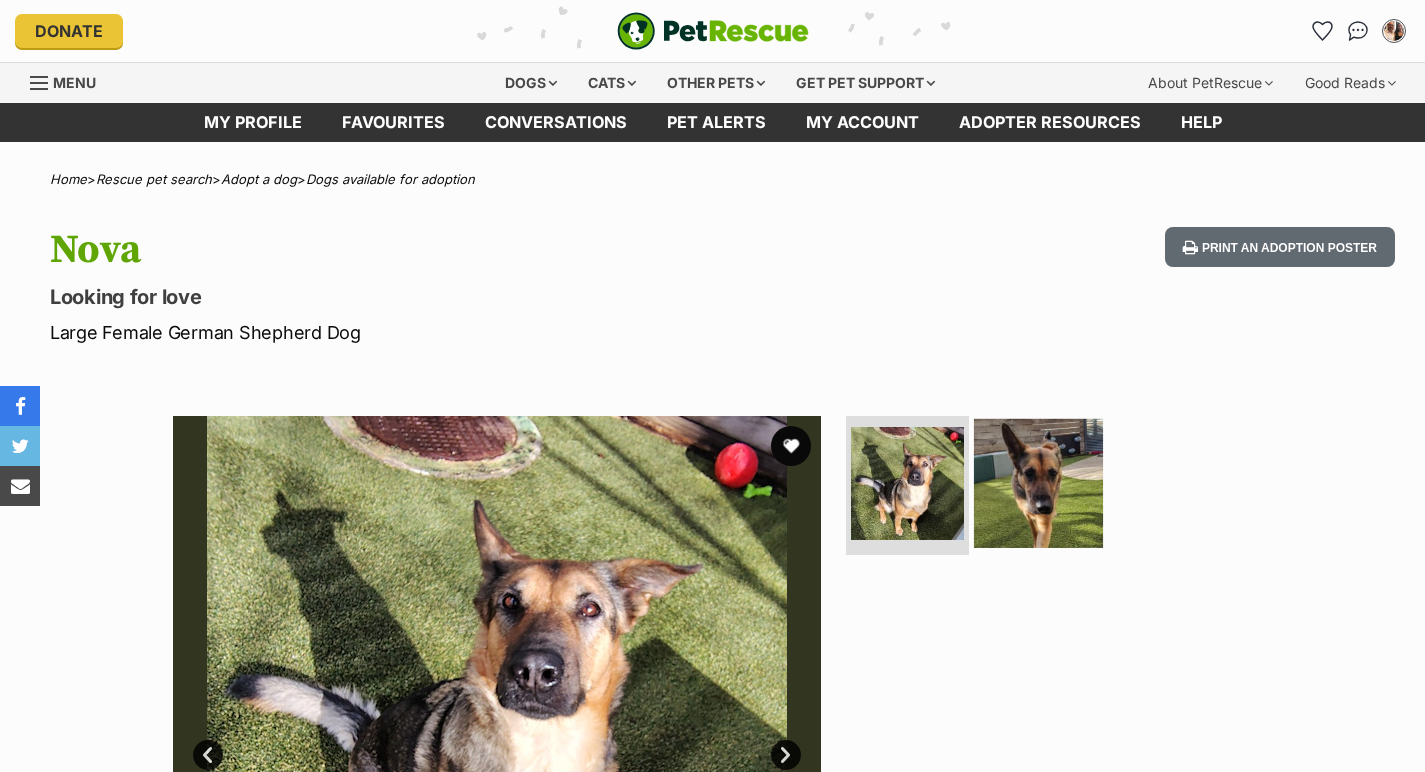 click at bounding box center [497, 740] 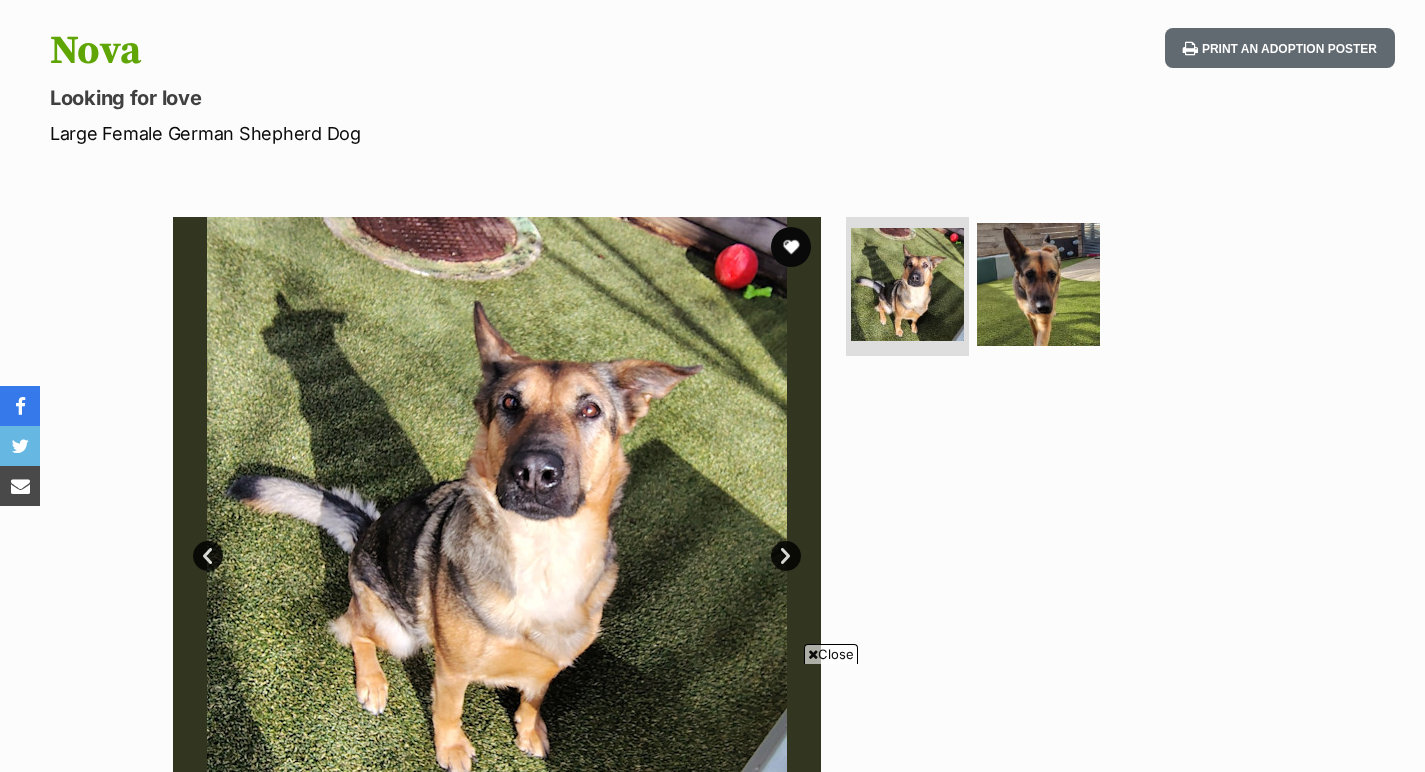 scroll, scrollTop: 199, scrollLeft: 0, axis: vertical 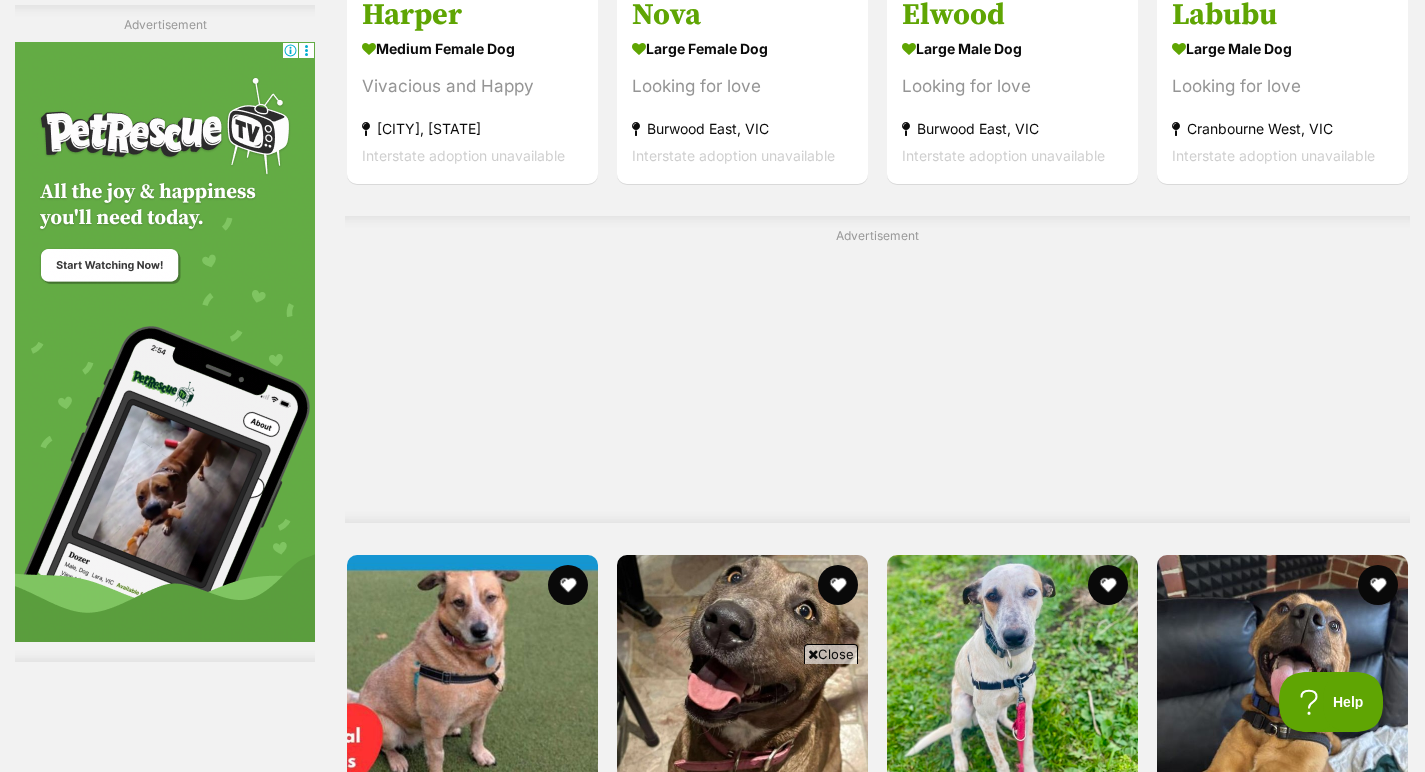 click at bounding box center [1012, 1148] 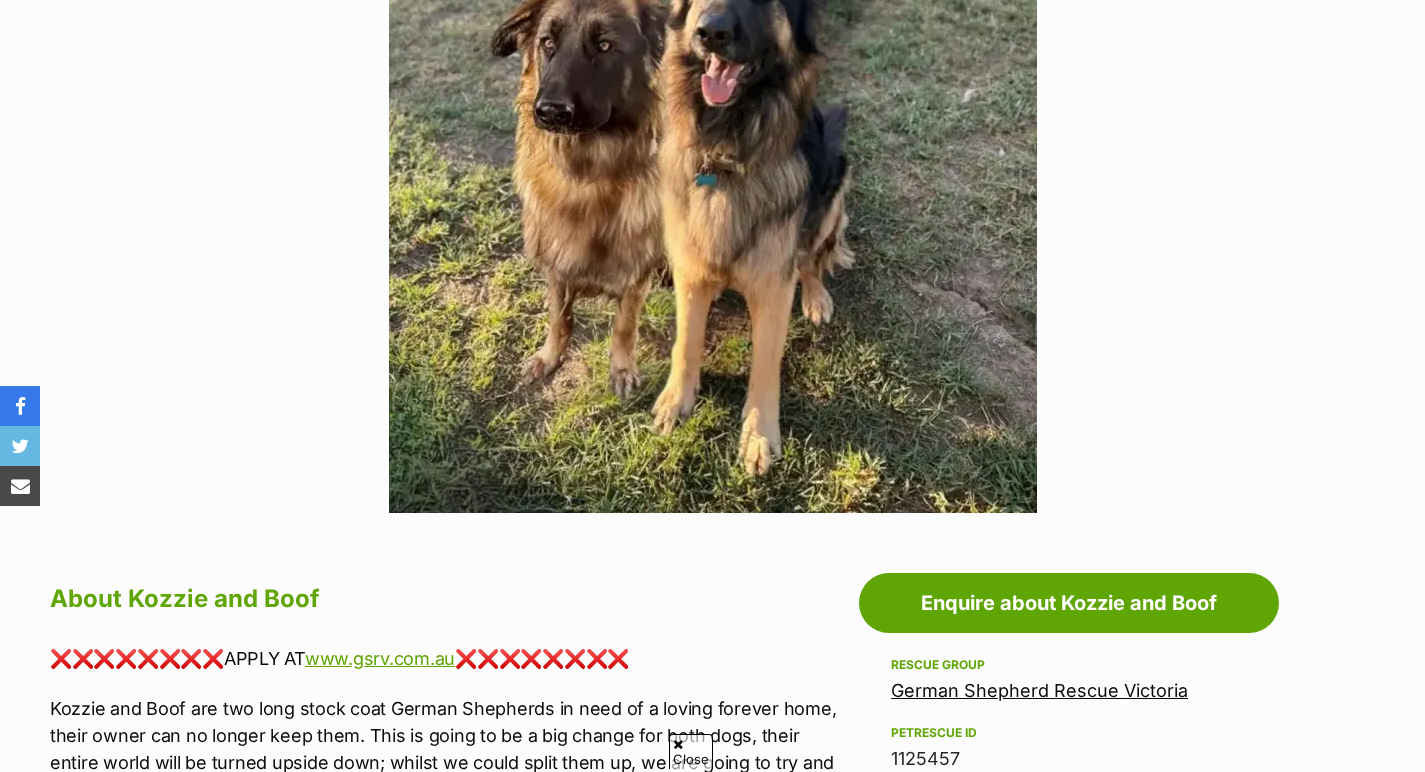 scroll, scrollTop: 0, scrollLeft: 0, axis: both 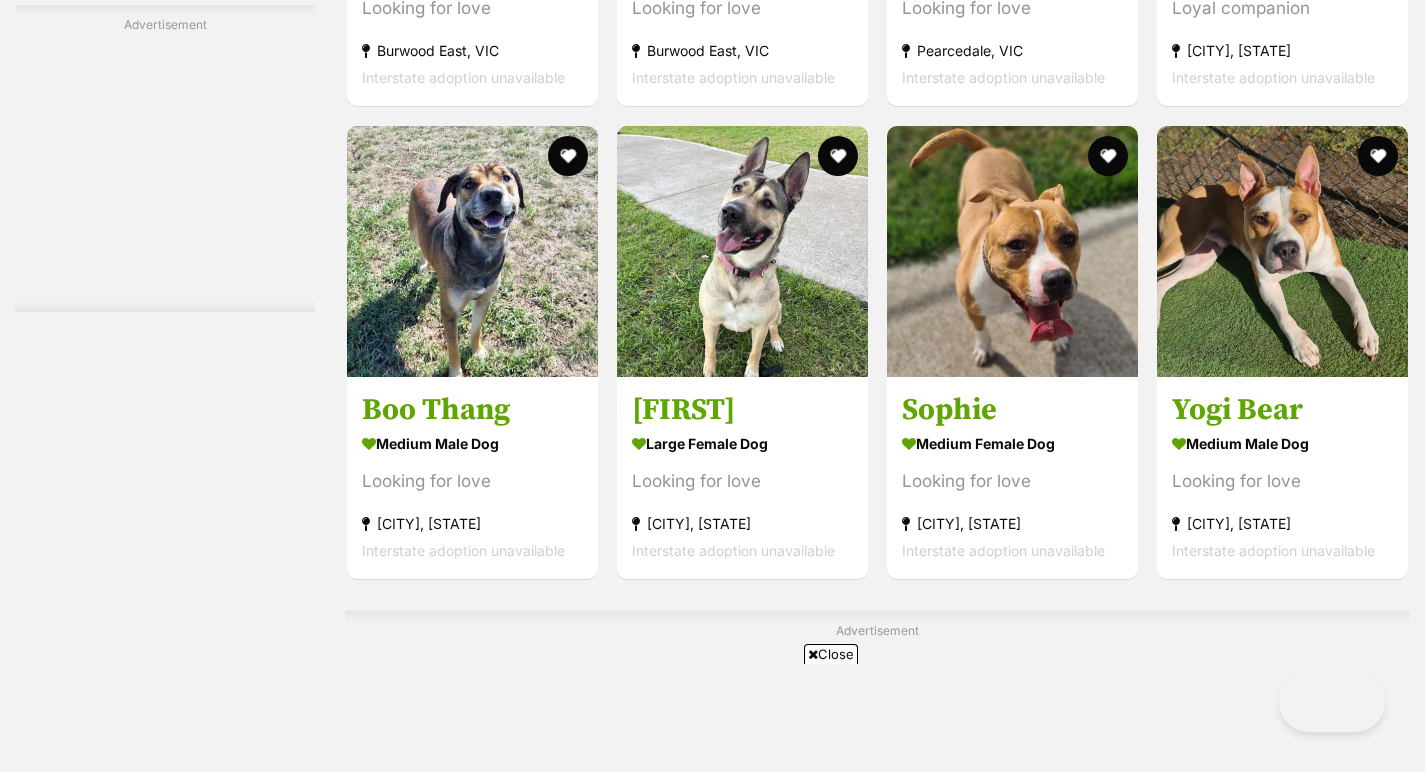 click on "Next" at bounding box center (959, 3568) 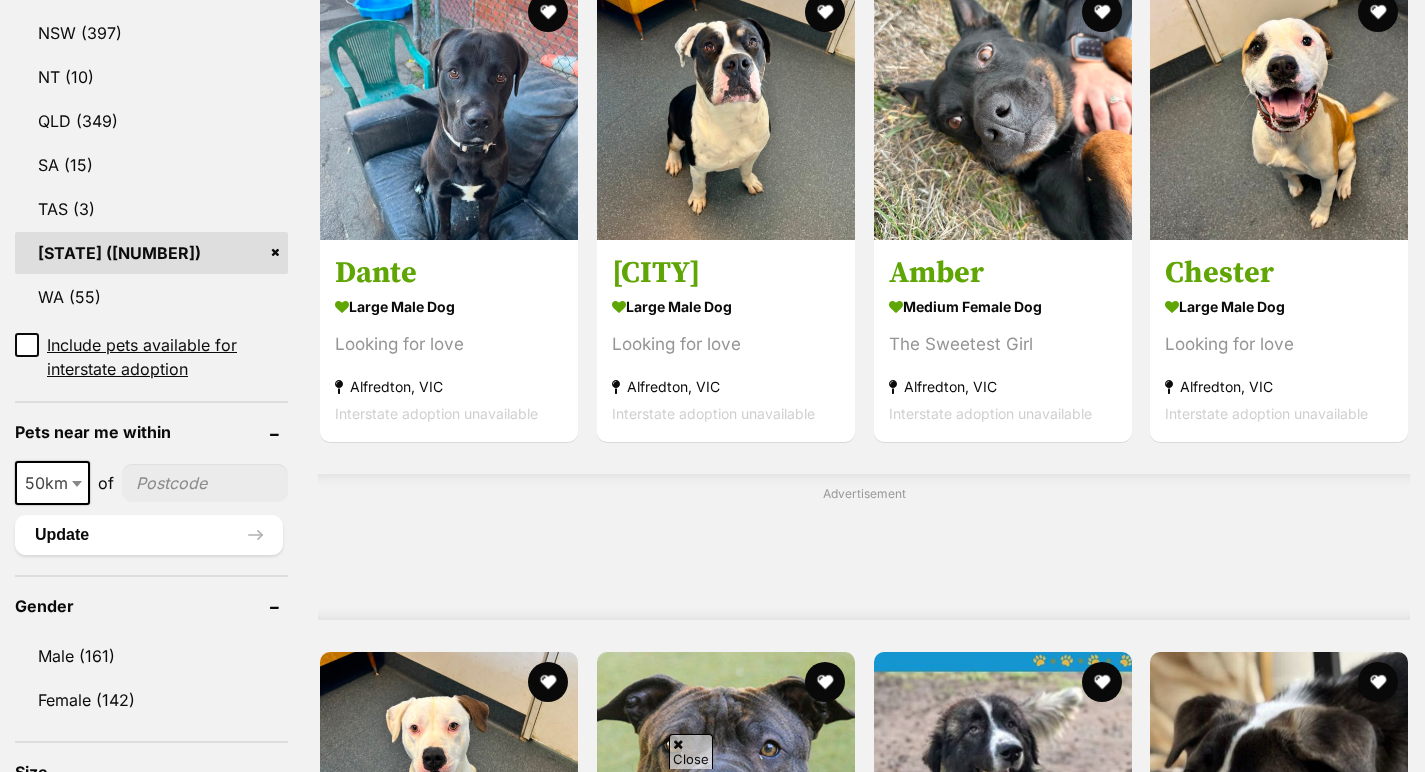 scroll, scrollTop: 1151, scrollLeft: 0, axis: vertical 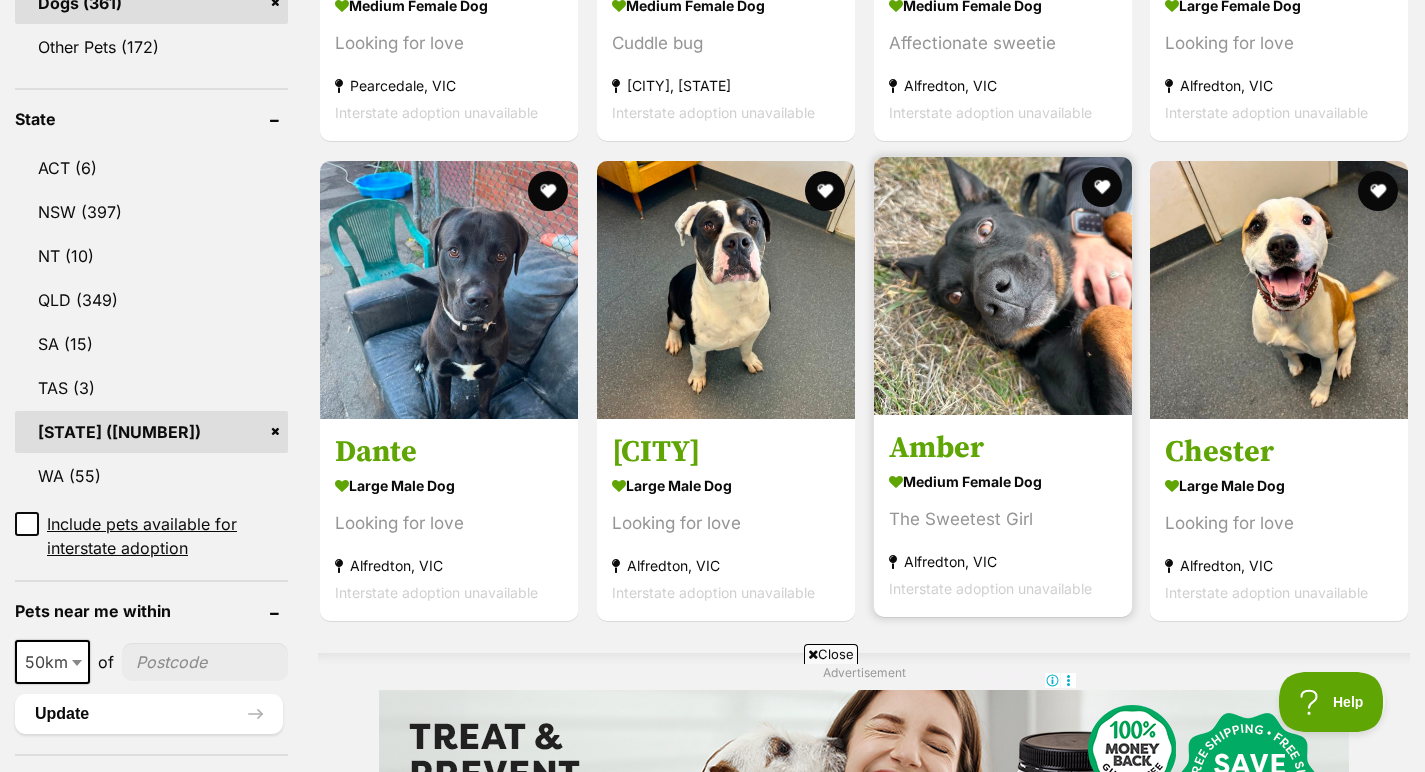 click at bounding box center [1003, 286] 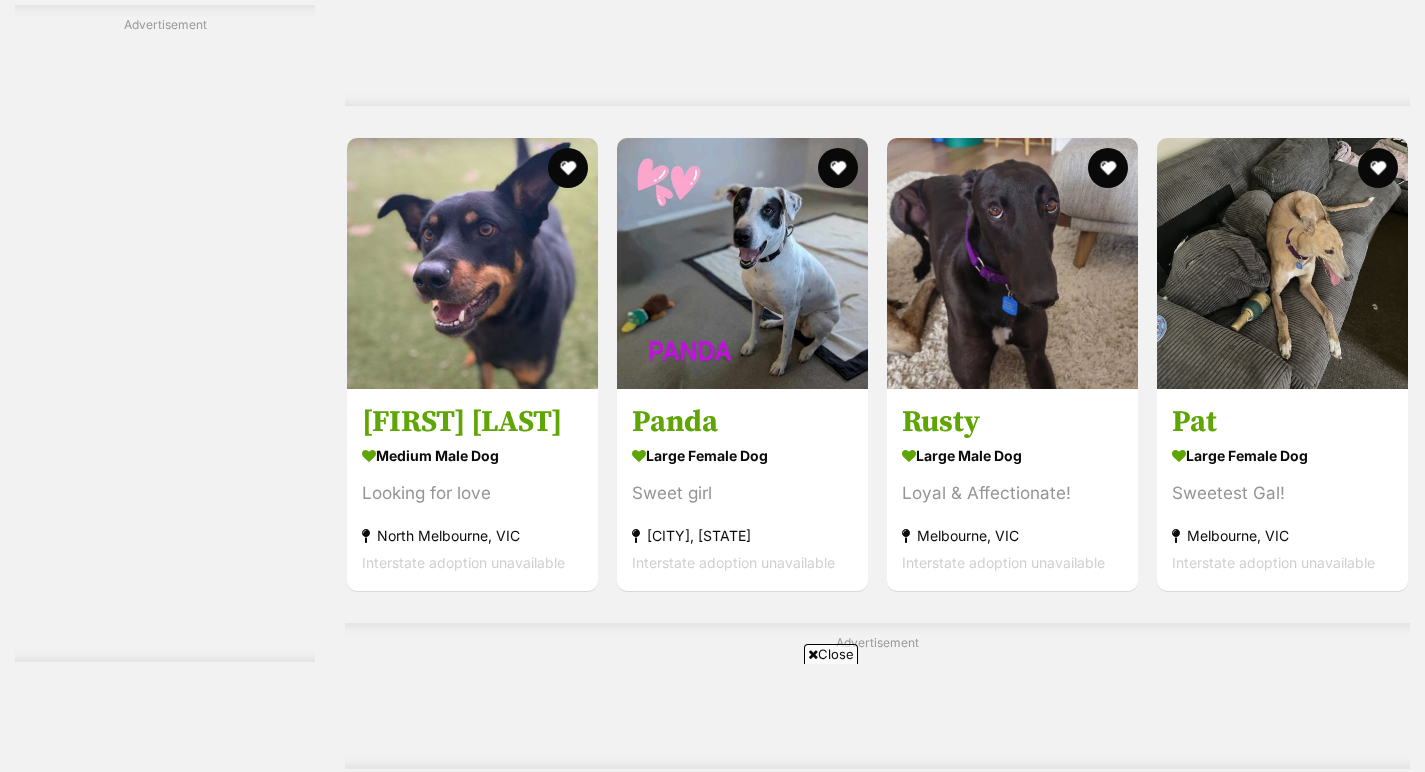 scroll, scrollTop: 3789, scrollLeft: 0, axis: vertical 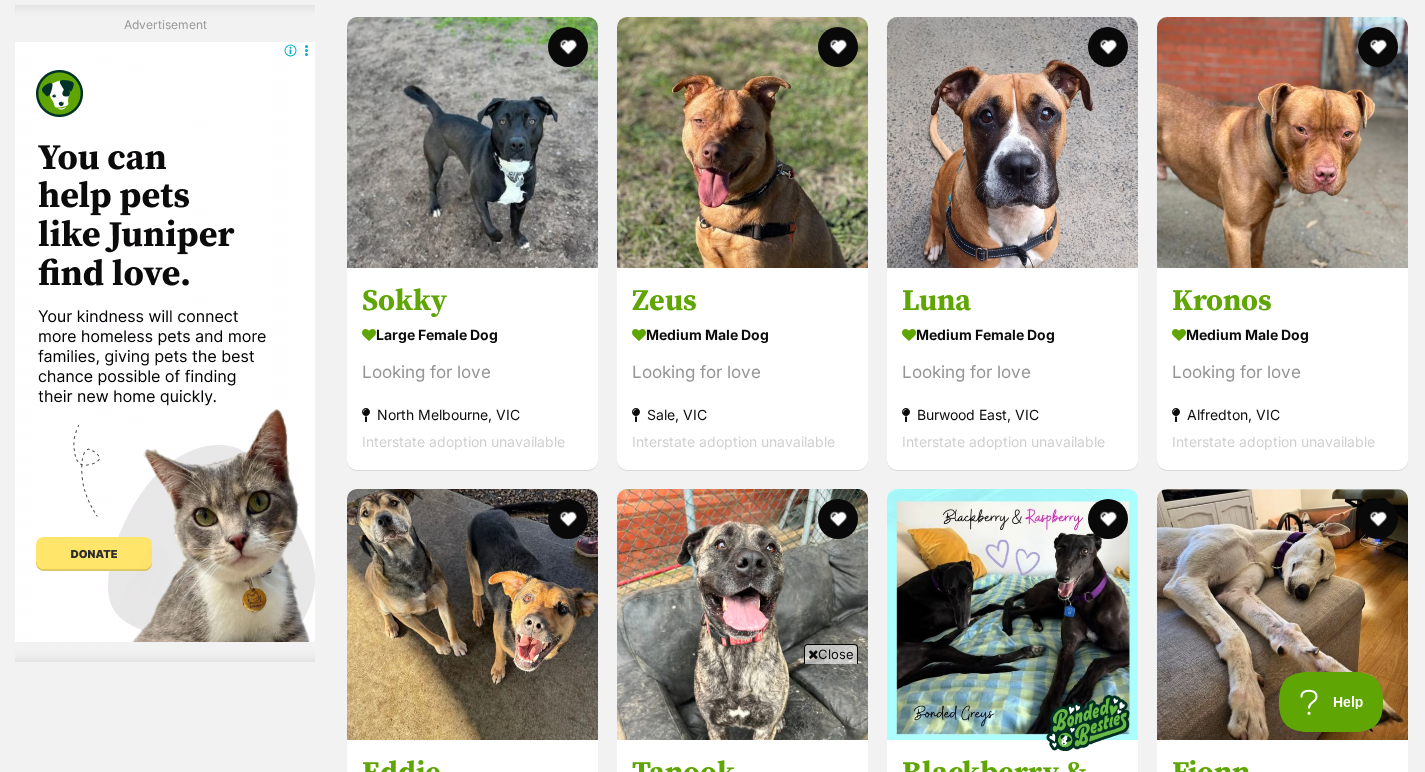 click on "Next" at bounding box center (959, 1811) 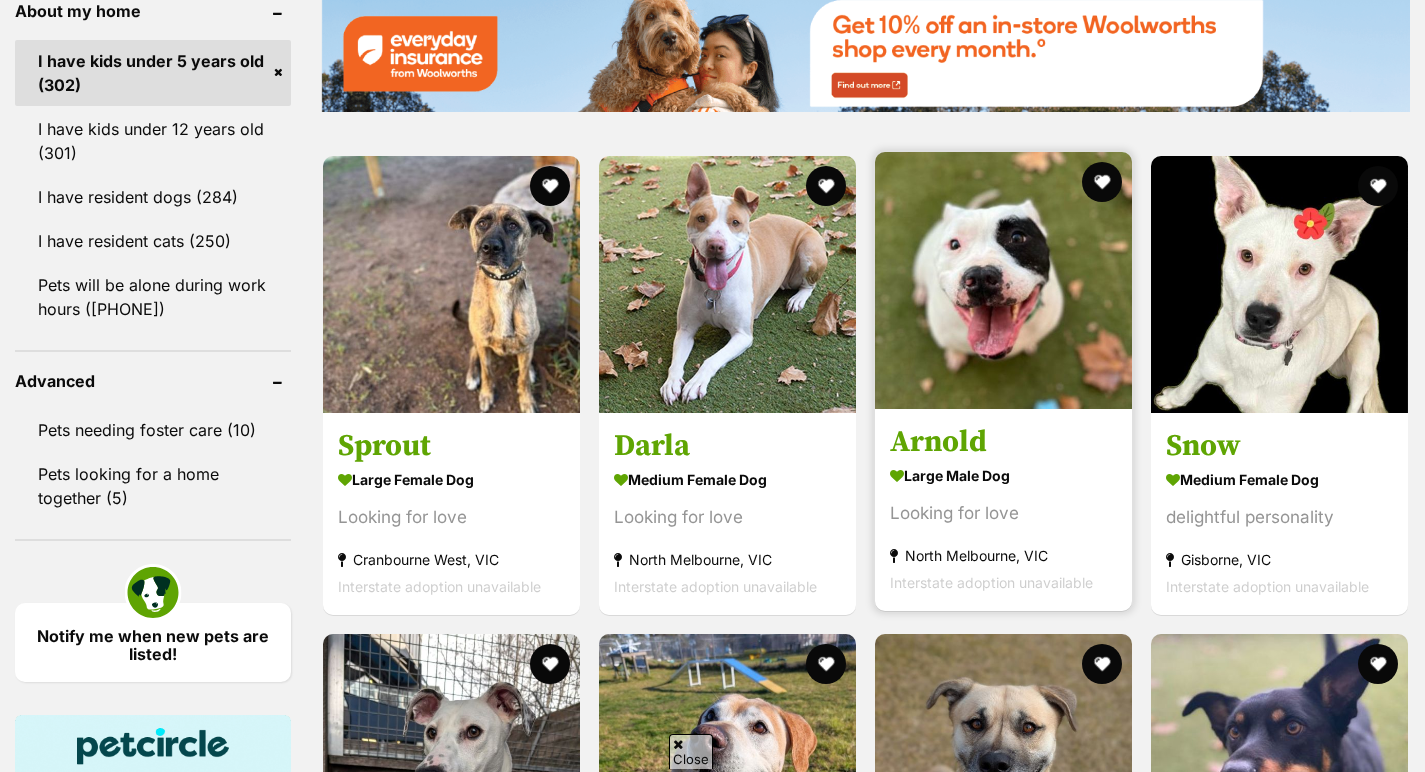 scroll, scrollTop: 2657, scrollLeft: 0, axis: vertical 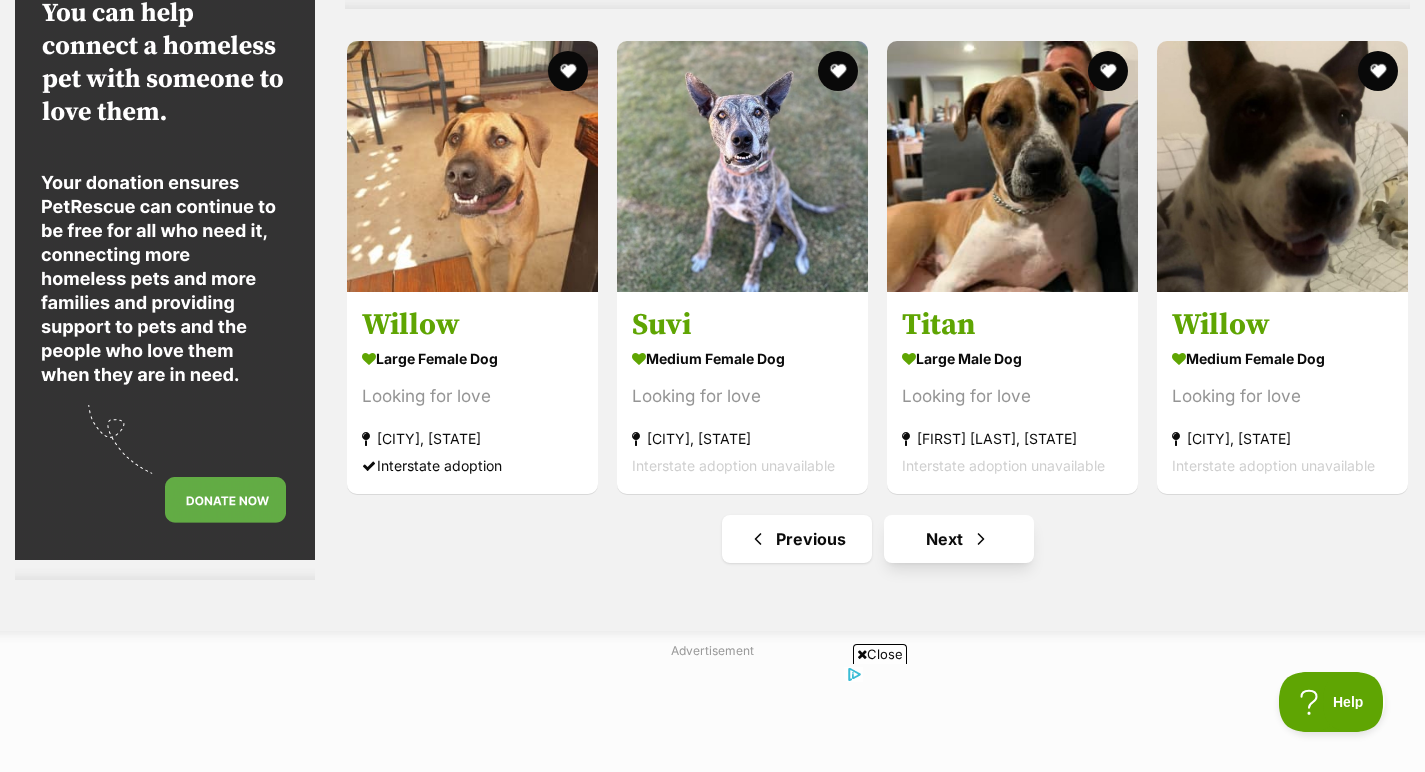 click on "Next" at bounding box center [959, 539] 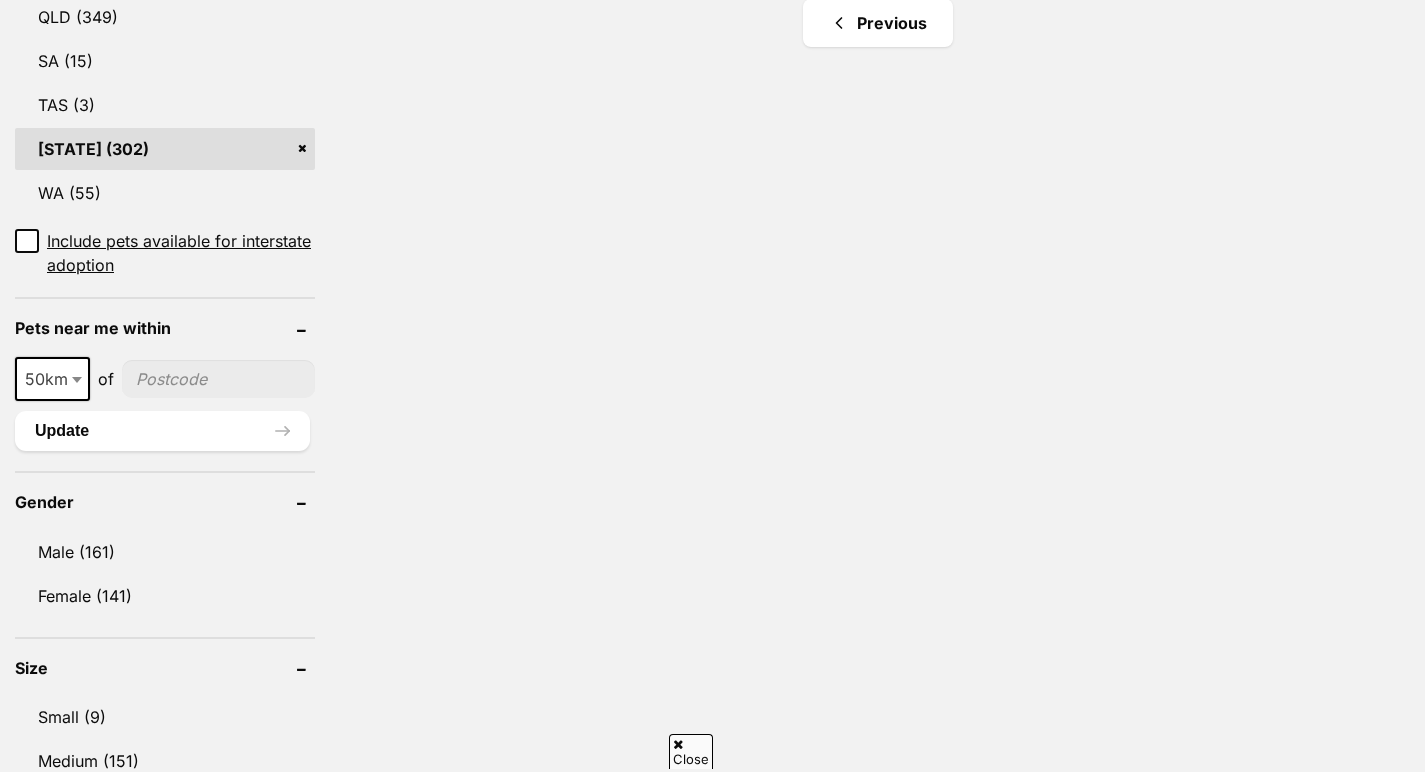 scroll, scrollTop: 1255, scrollLeft: 0, axis: vertical 